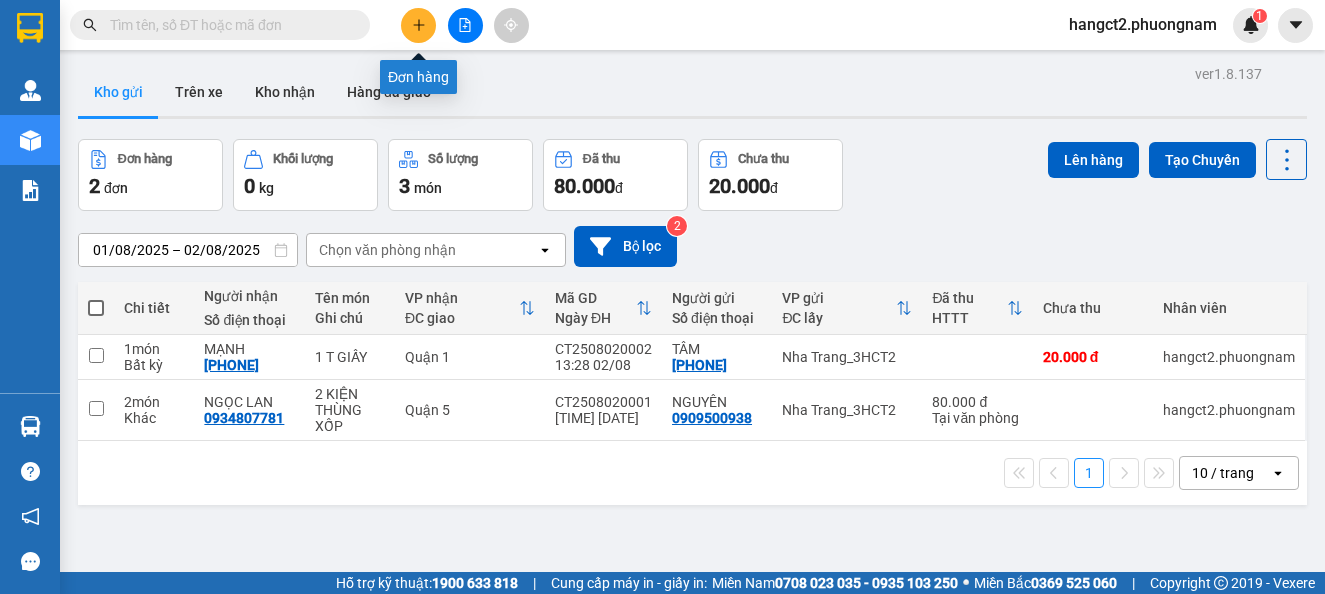 scroll, scrollTop: 0, scrollLeft: 0, axis: both 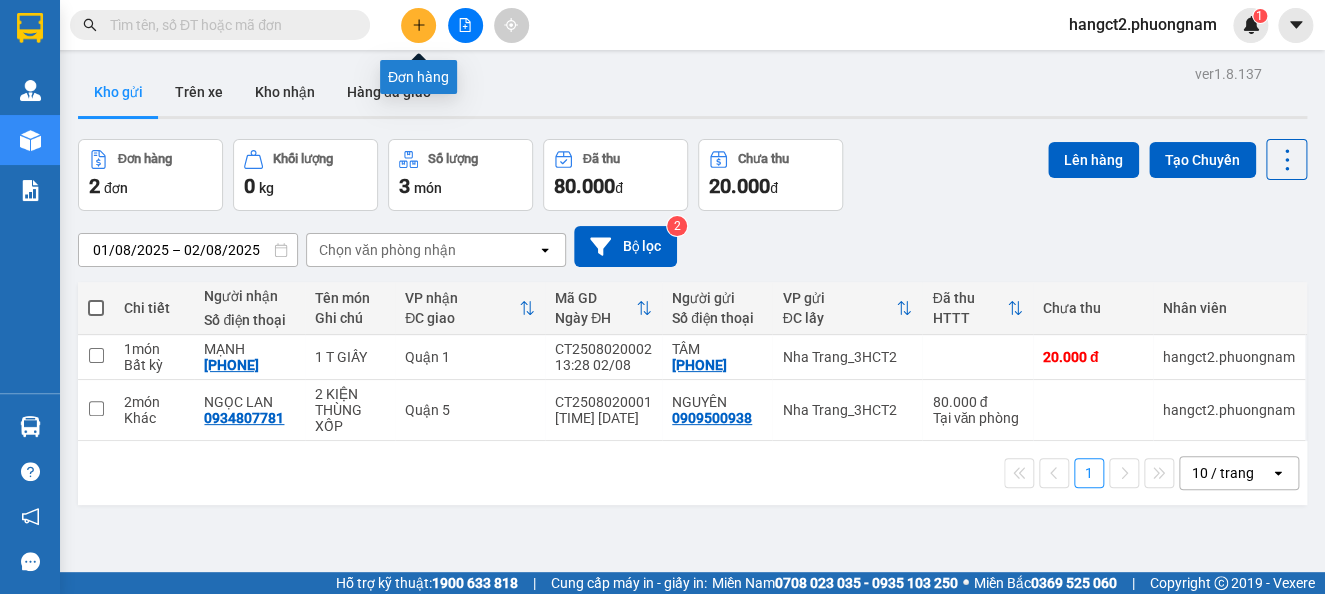 click at bounding box center [418, 25] 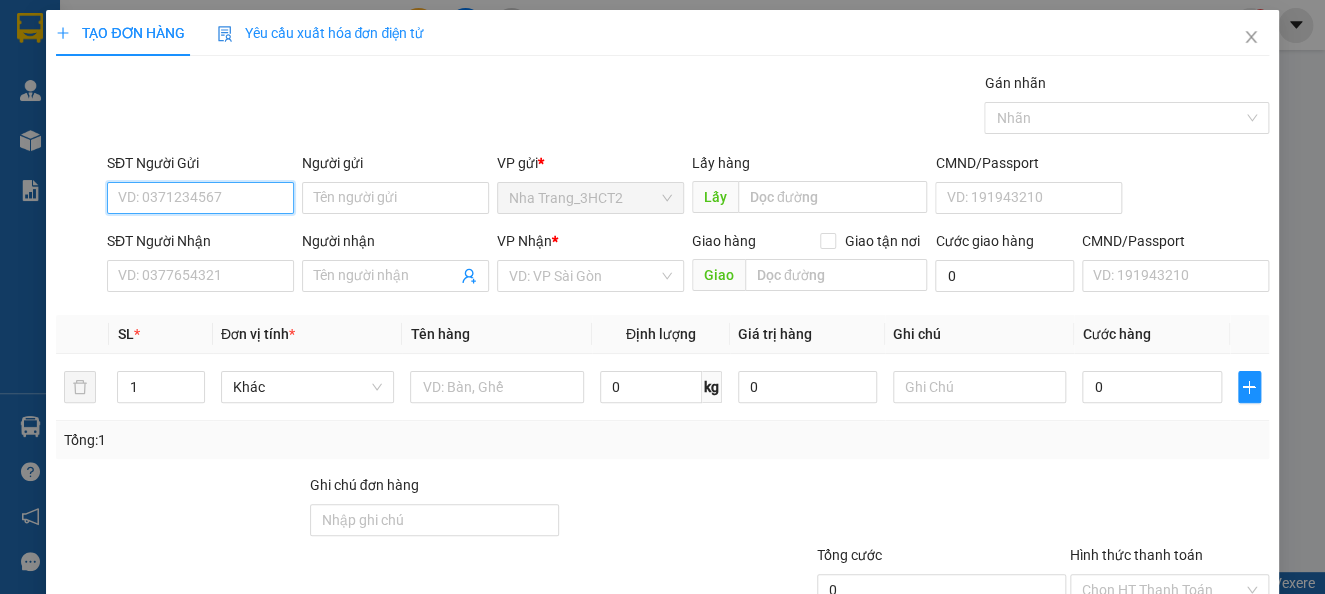 click on "SĐT Người Gửi" at bounding box center (200, 198) 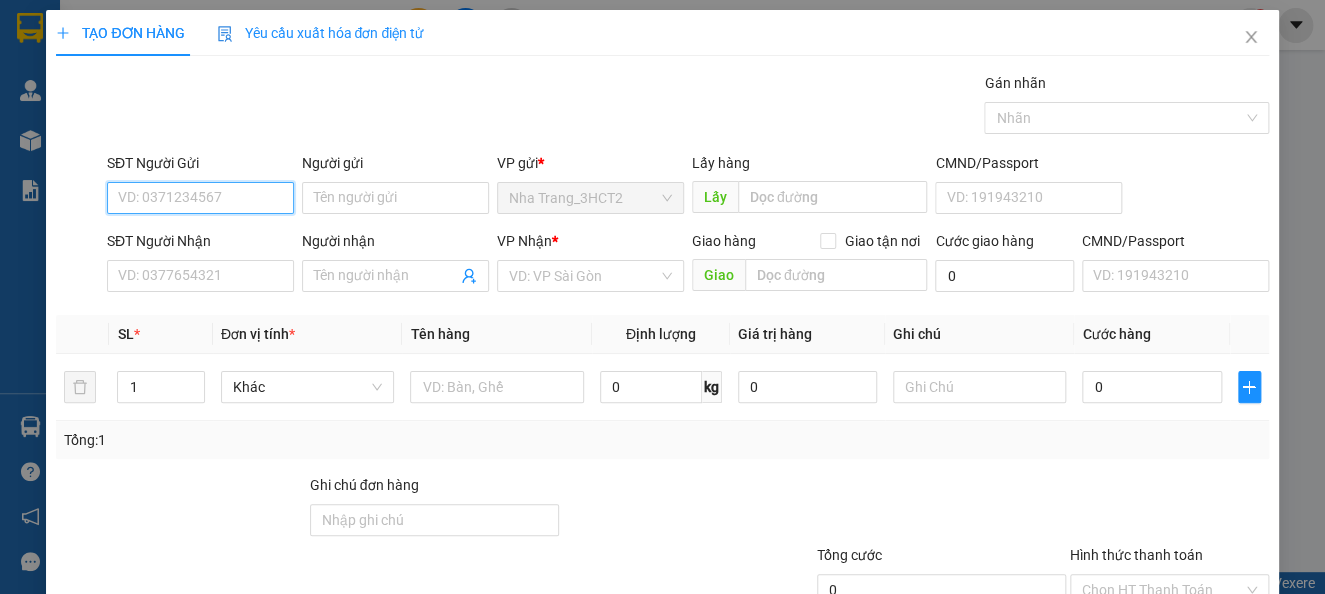 click on "SĐT Người Gửi" at bounding box center (200, 198) 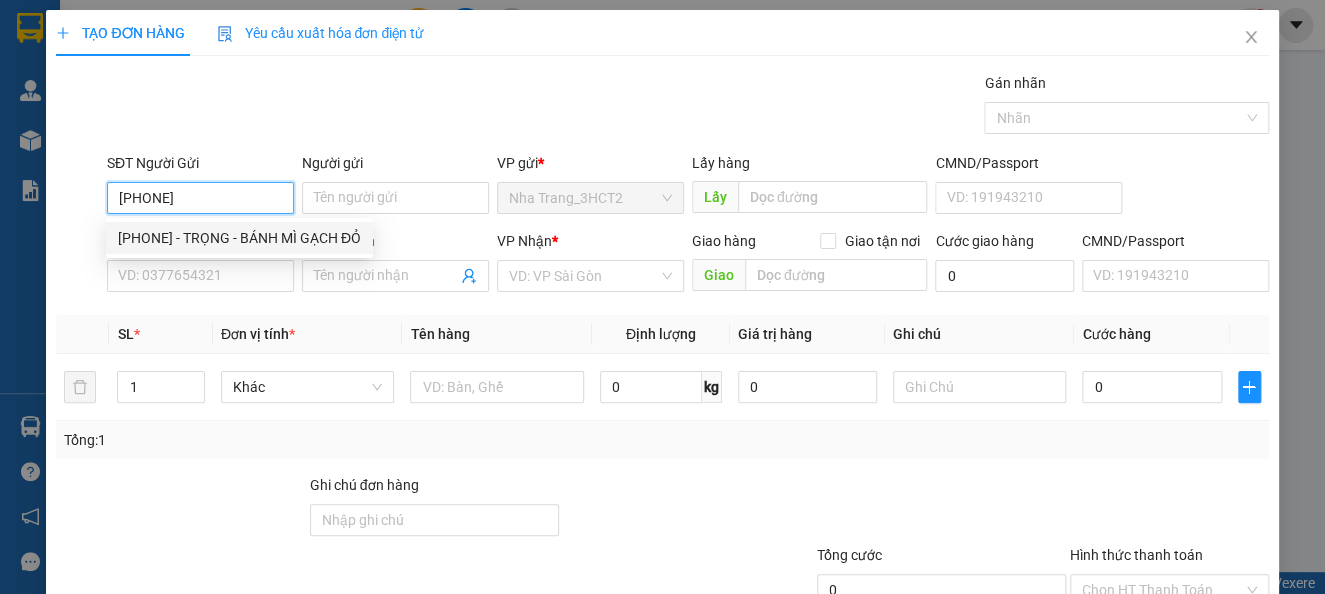 click on "[PHONE] - TRỌNG - BÁNH MÌ GẠCH ĐỎ" at bounding box center [239, 238] 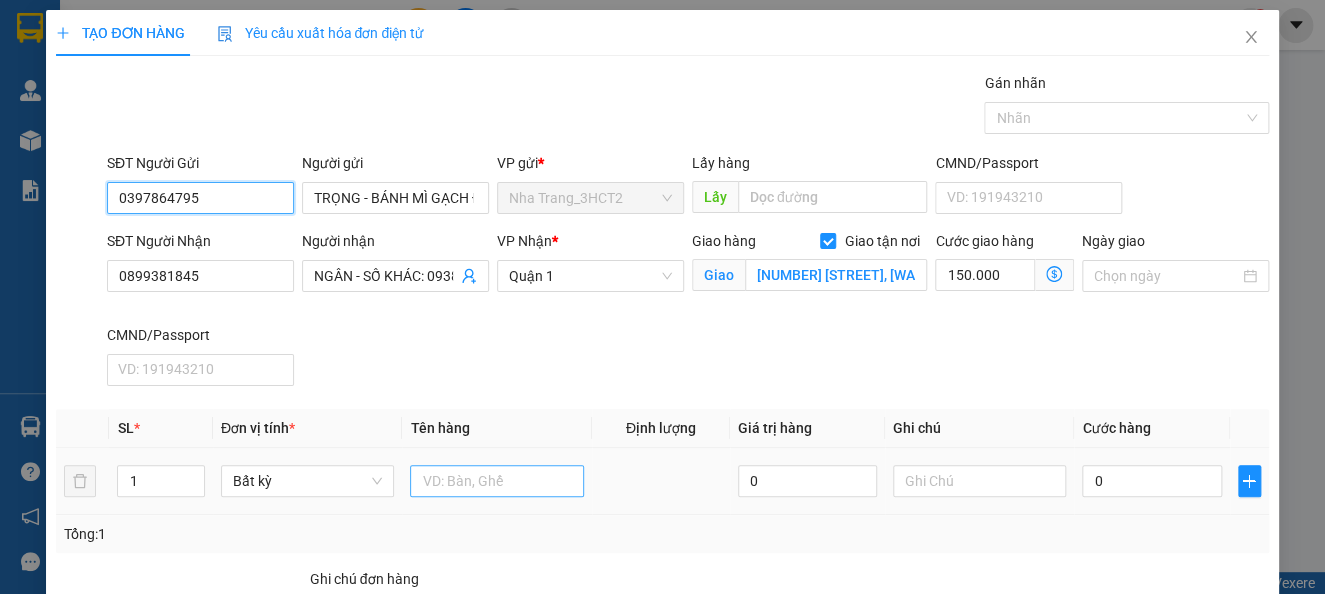 type on "0397864795" 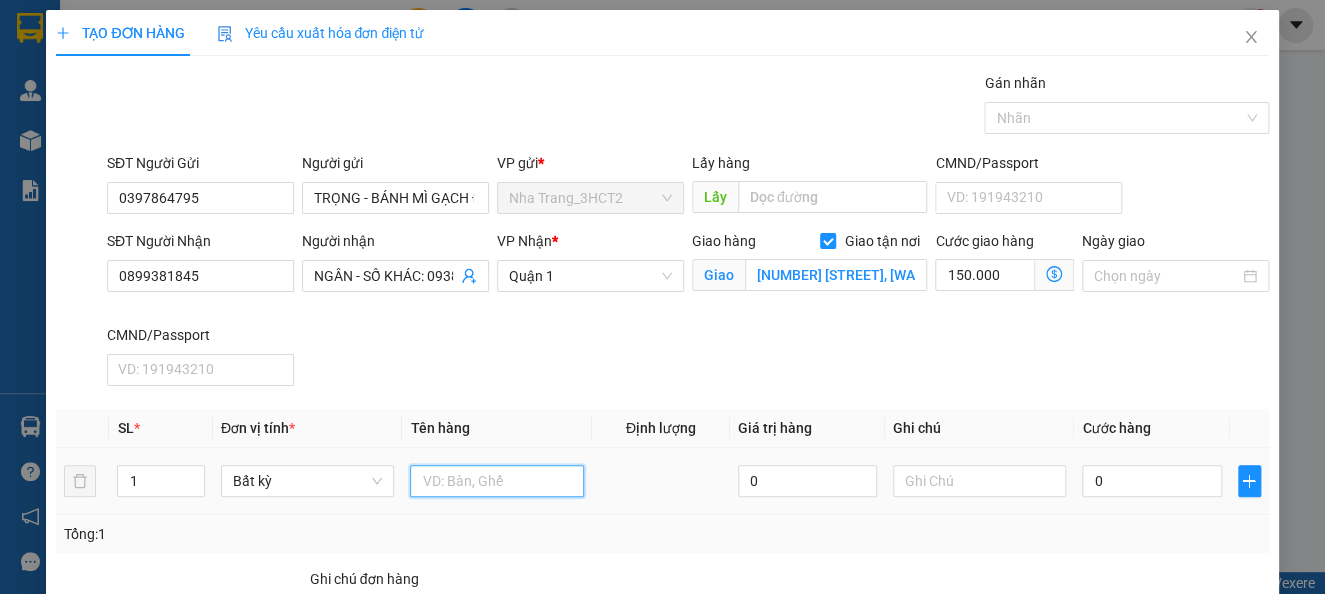 click at bounding box center [497, 481] 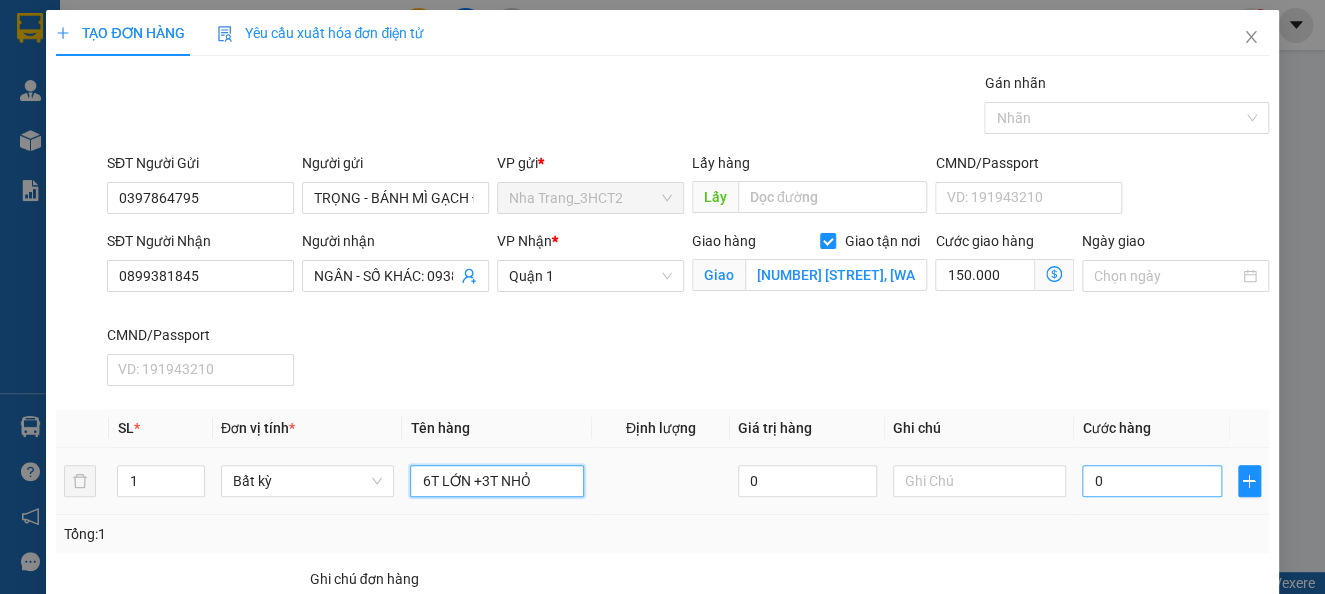 type on "6T LỚN +3T NHỎ" 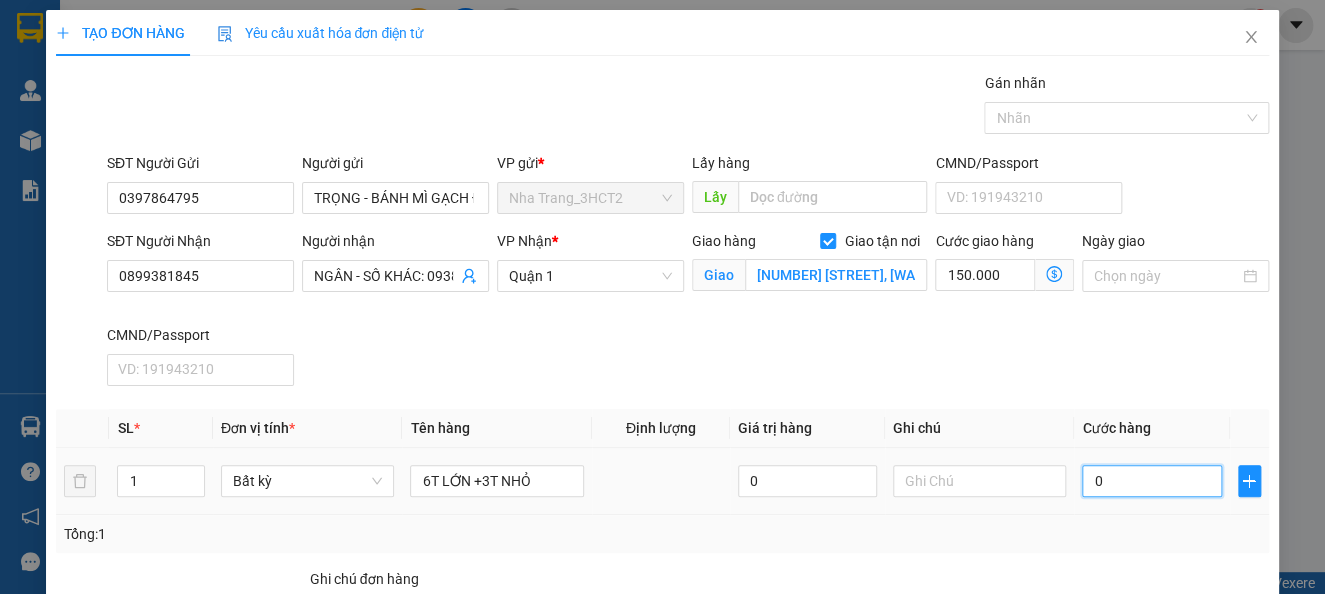 click on "0" at bounding box center [1151, 481] 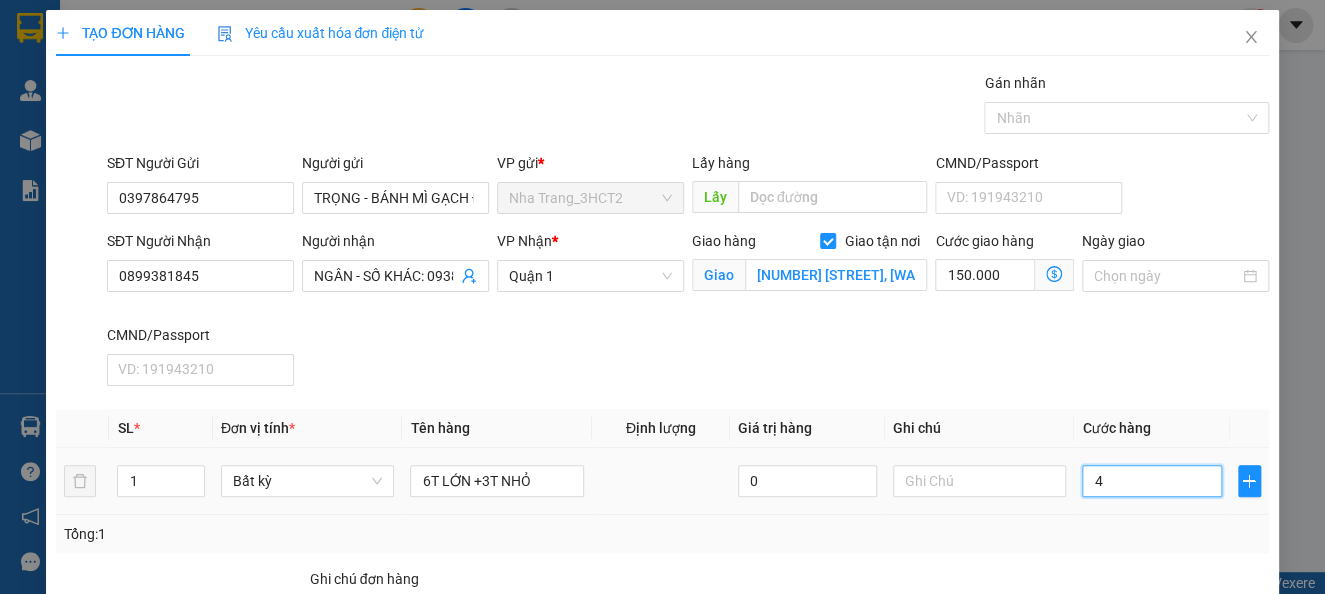 type on "42" 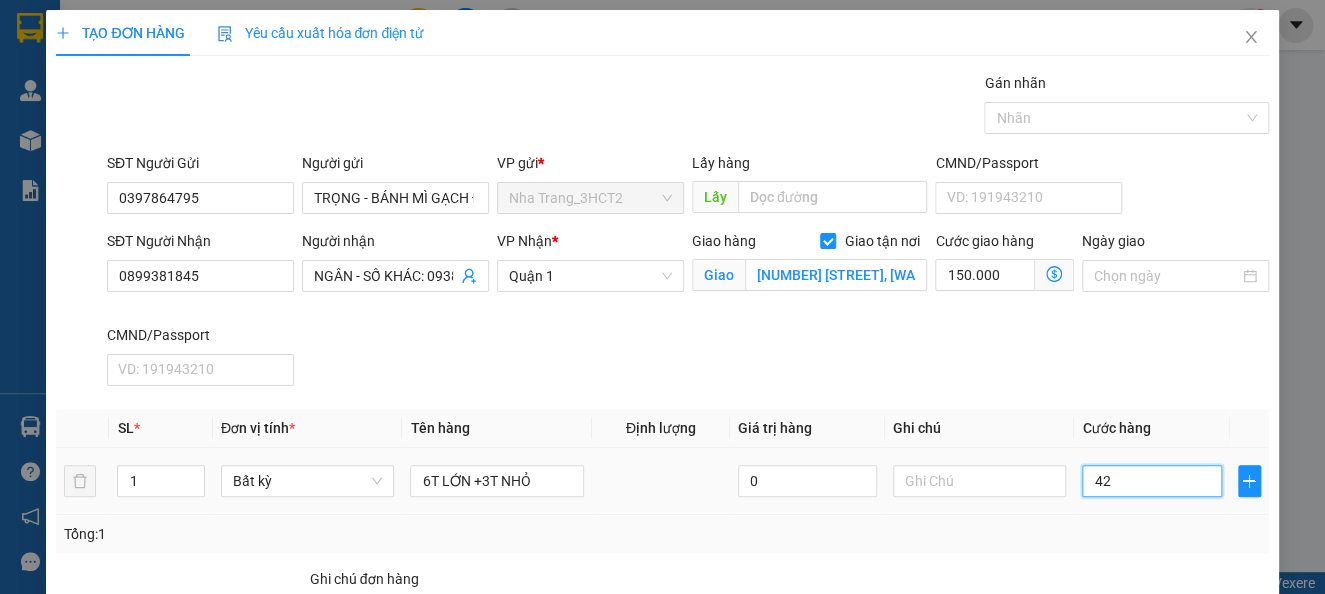 type on "420" 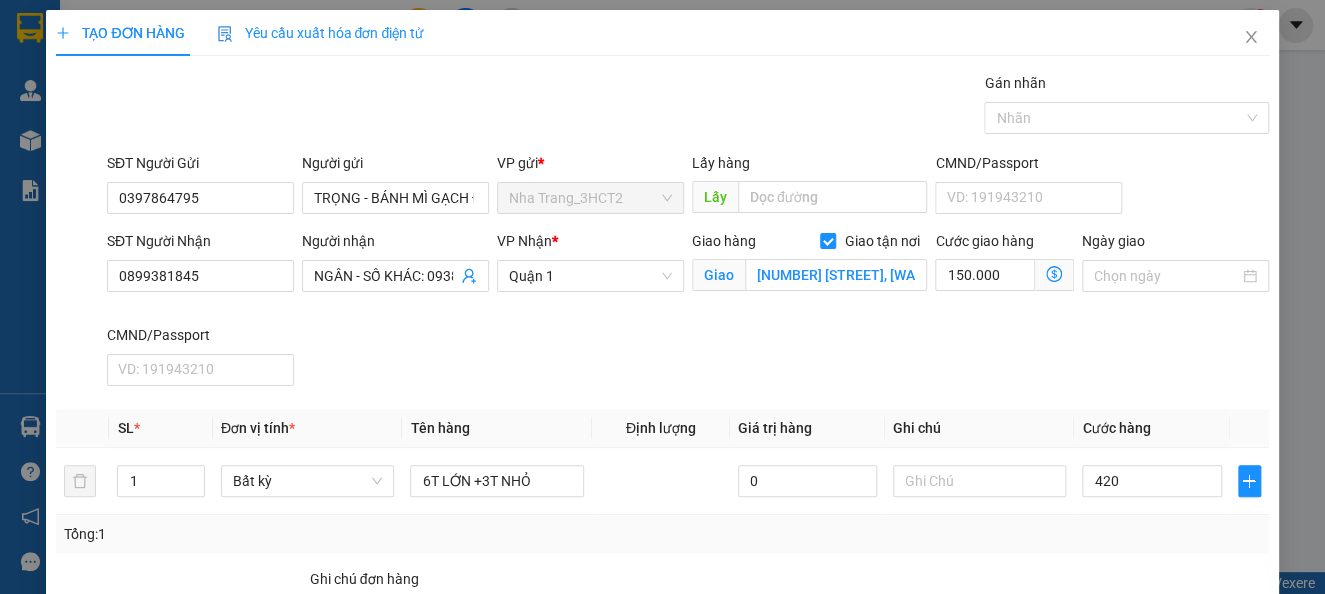 type on "420.000" 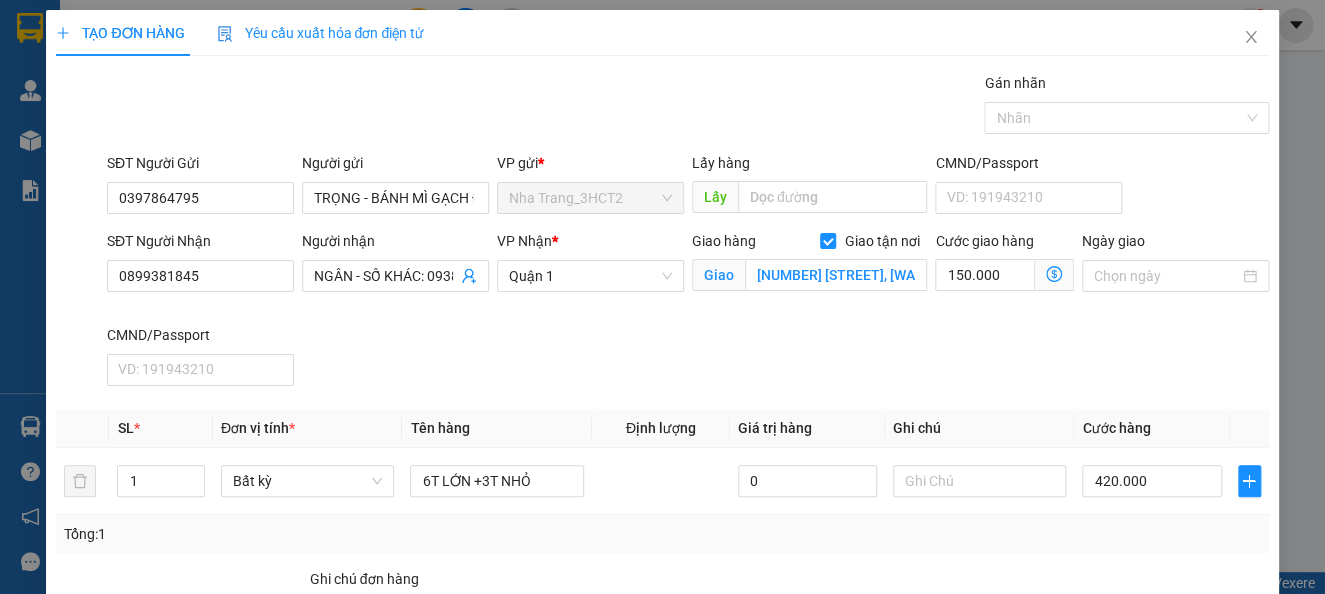 click on "Tổng:  1" at bounding box center (662, 534) 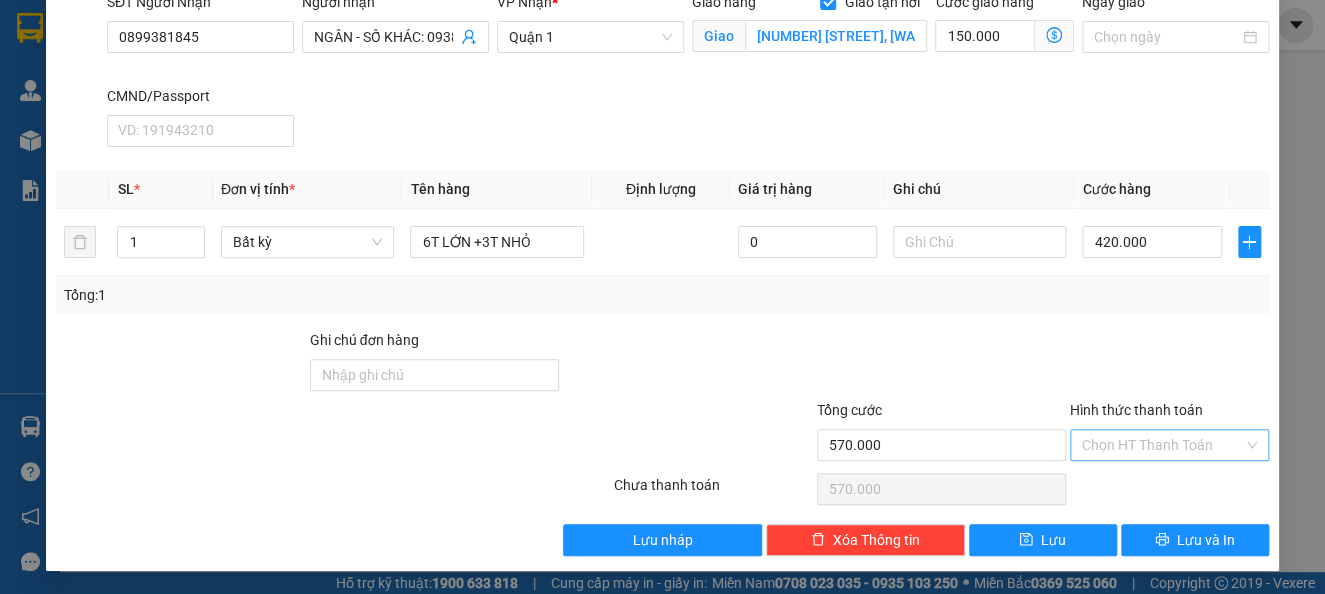 click on "Hình thức thanh toán" at bounding box center (1162, 445) 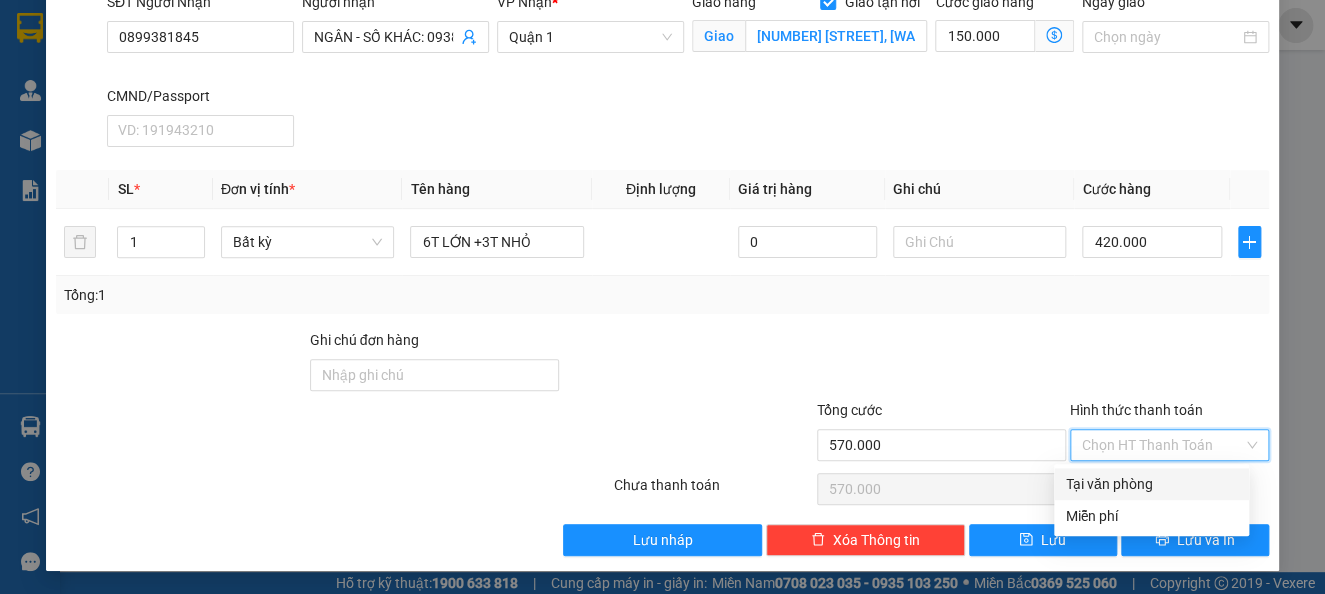 drag, startPoint x: 1115, startPoint y: 484, endPoint x: 1119, endPoint y: 560, distance: 76.105194 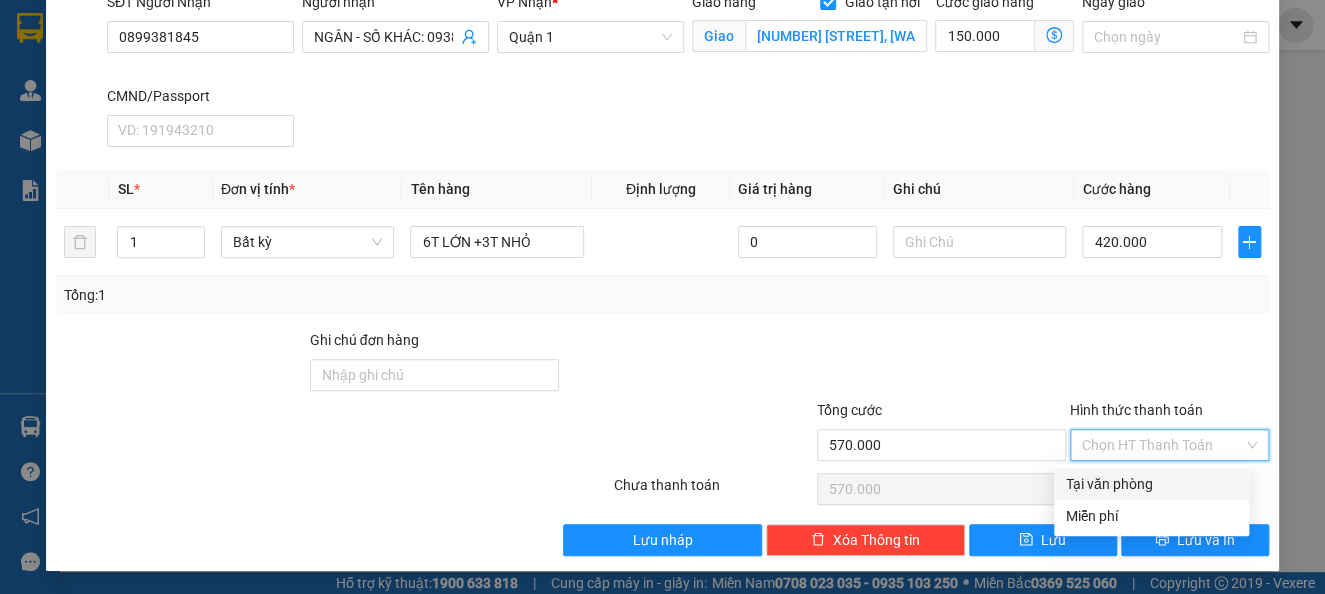 type on "0" 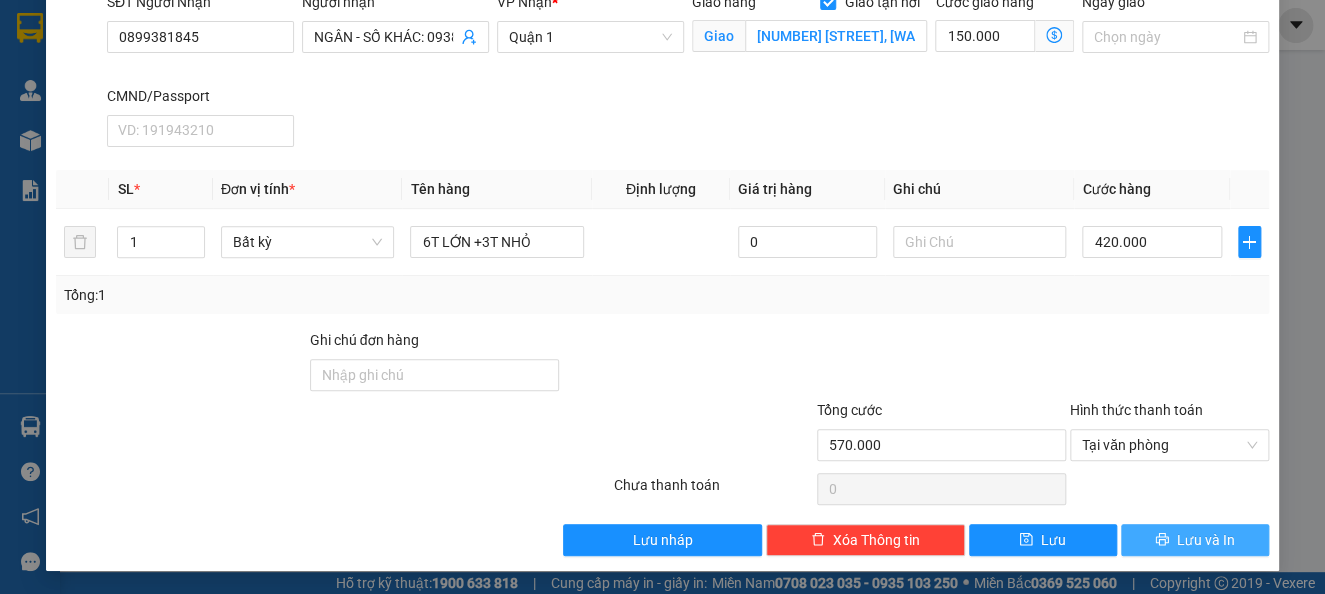 click on "Lưu và In" at bounding box center (1195, 540) 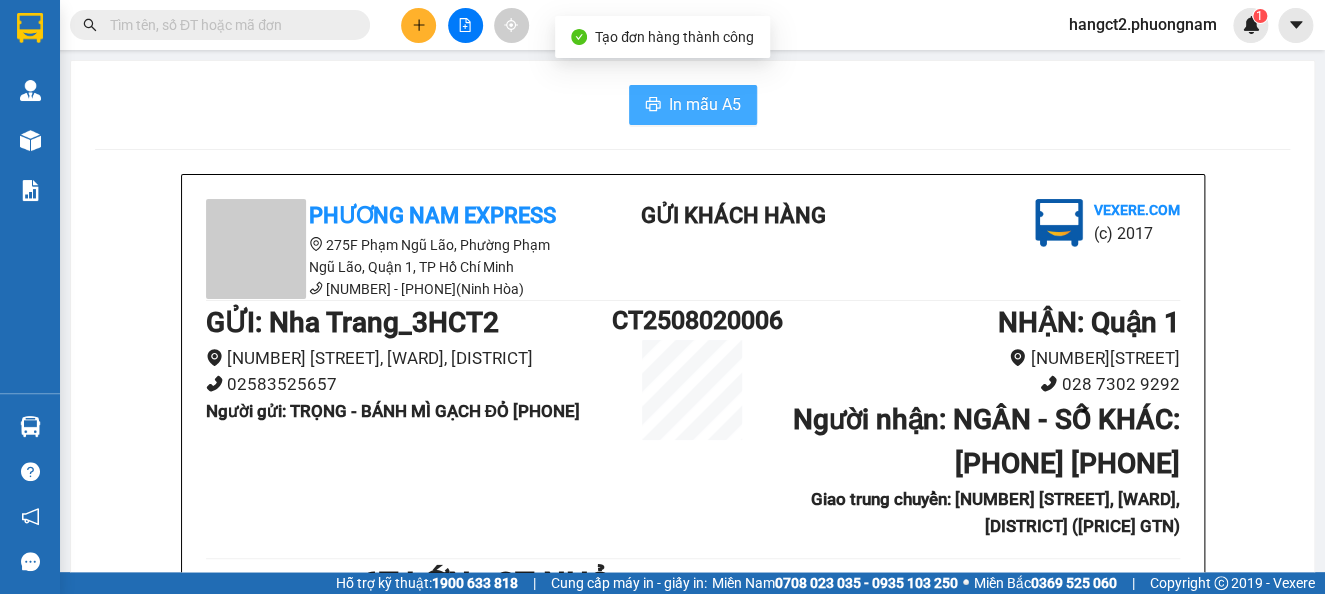 click on "In mẫu A5" at bounding box center (693, 105) 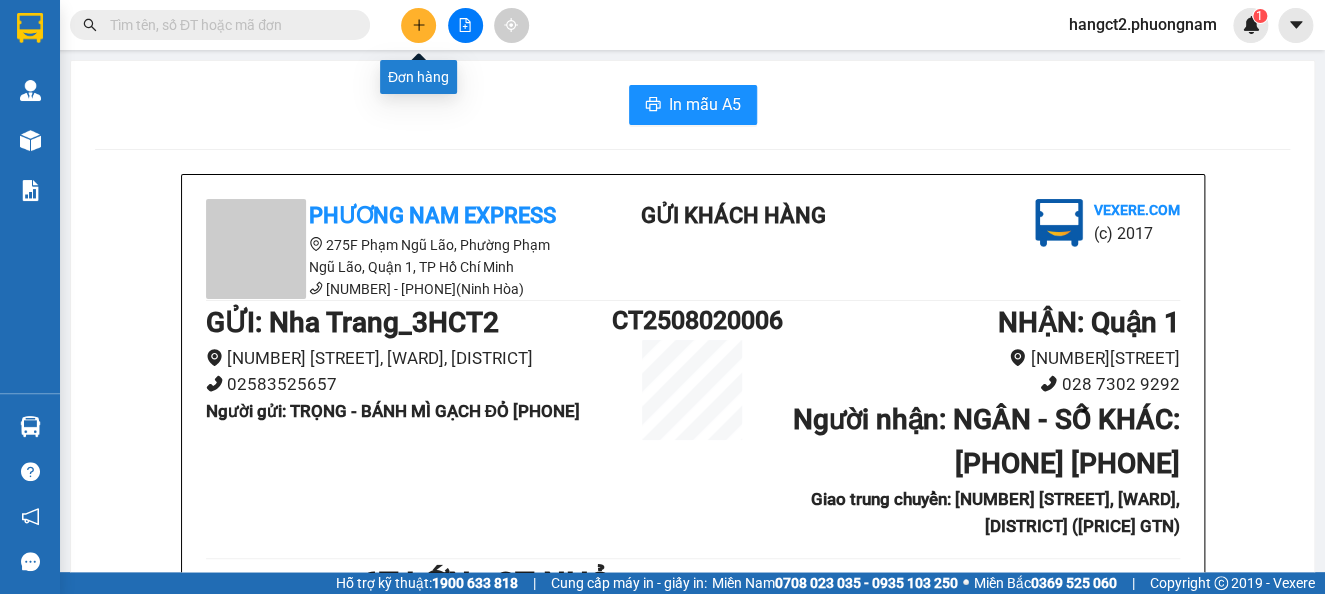 click 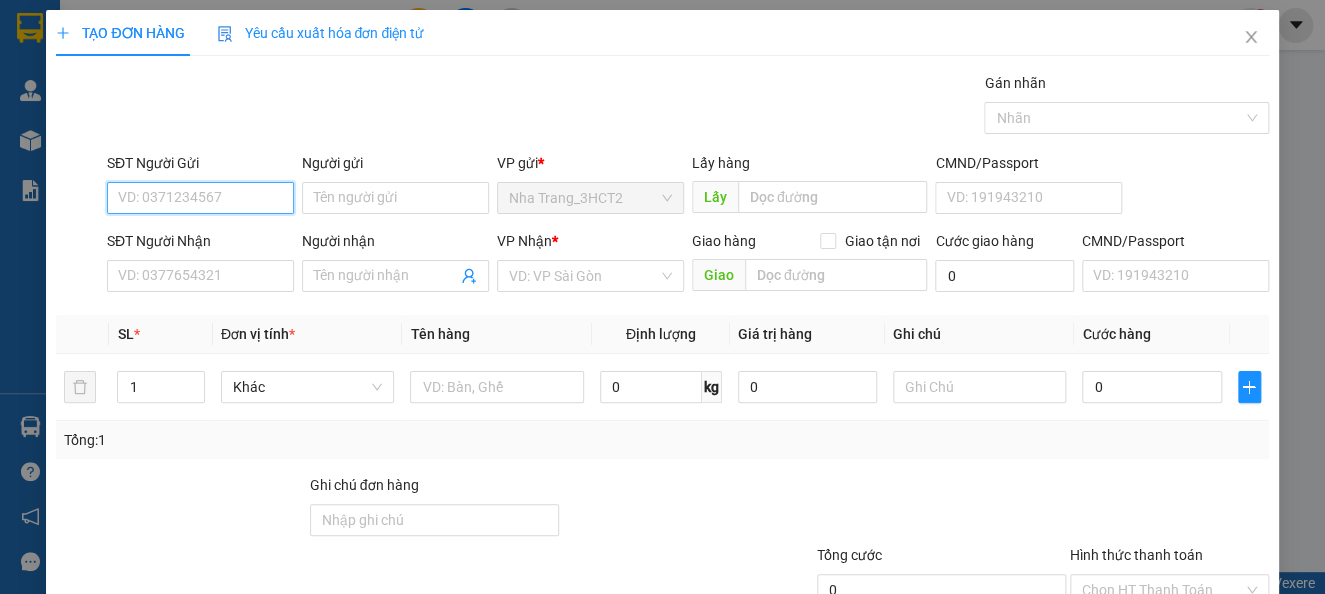 click on "SĐT Người Gửi" at bounding box center (200, 198) 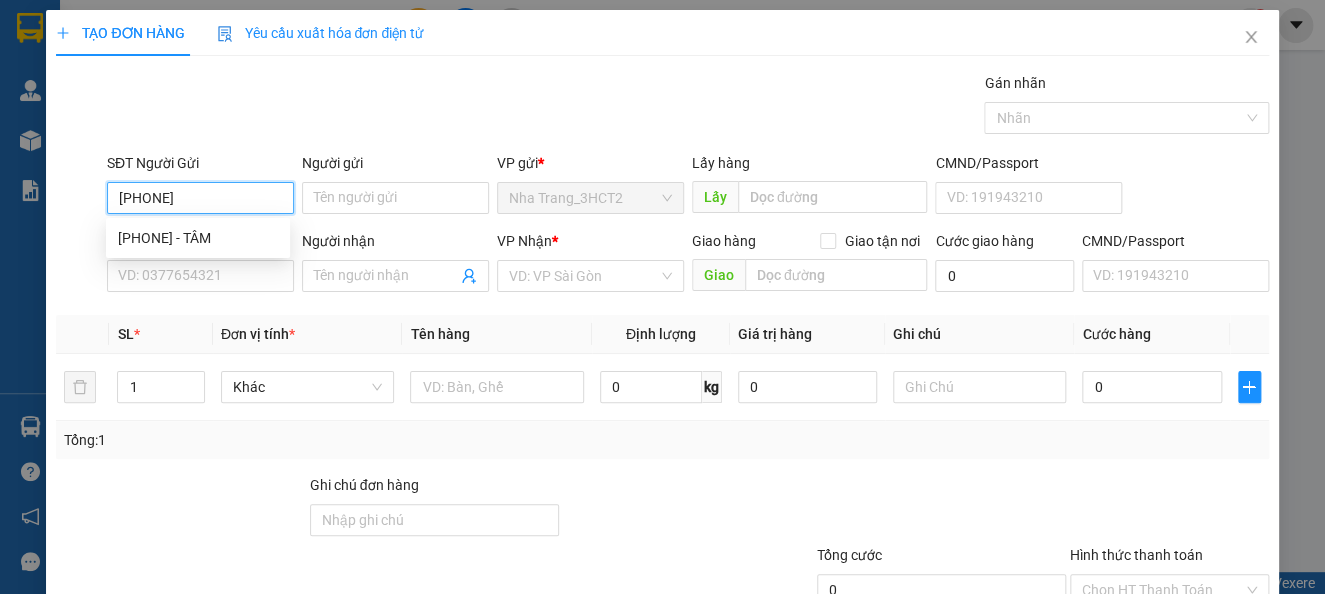 type on "0938930620" 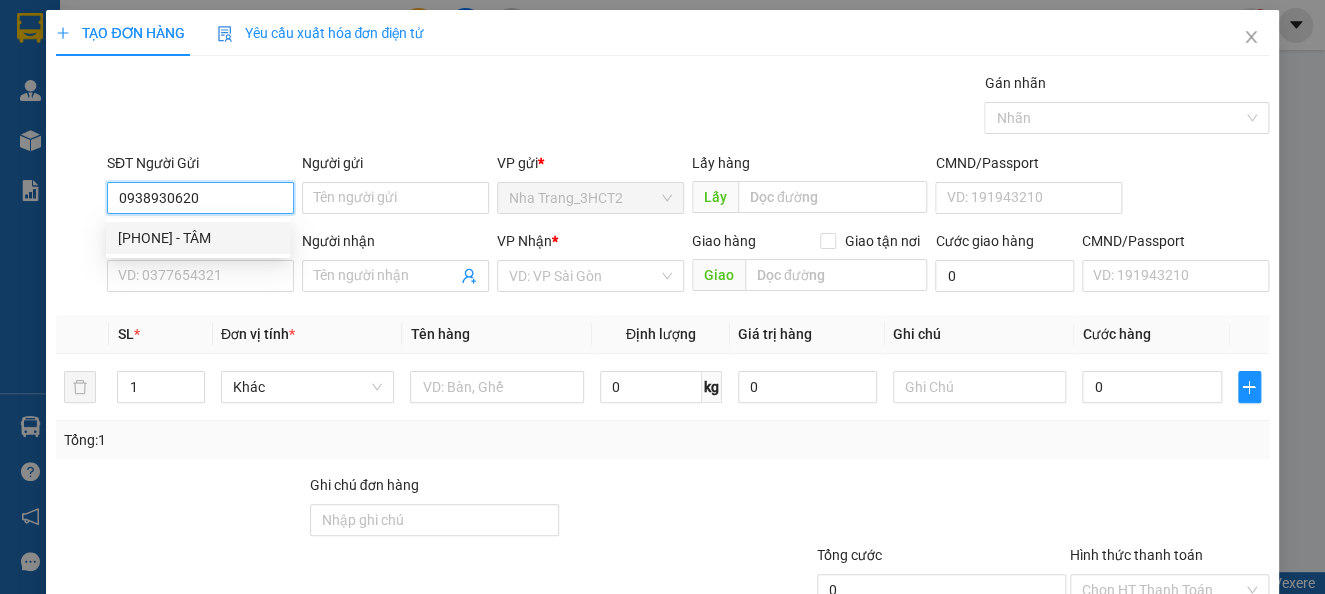 click on "[PHONE] - TÂM" at bounding box center [198, 238] 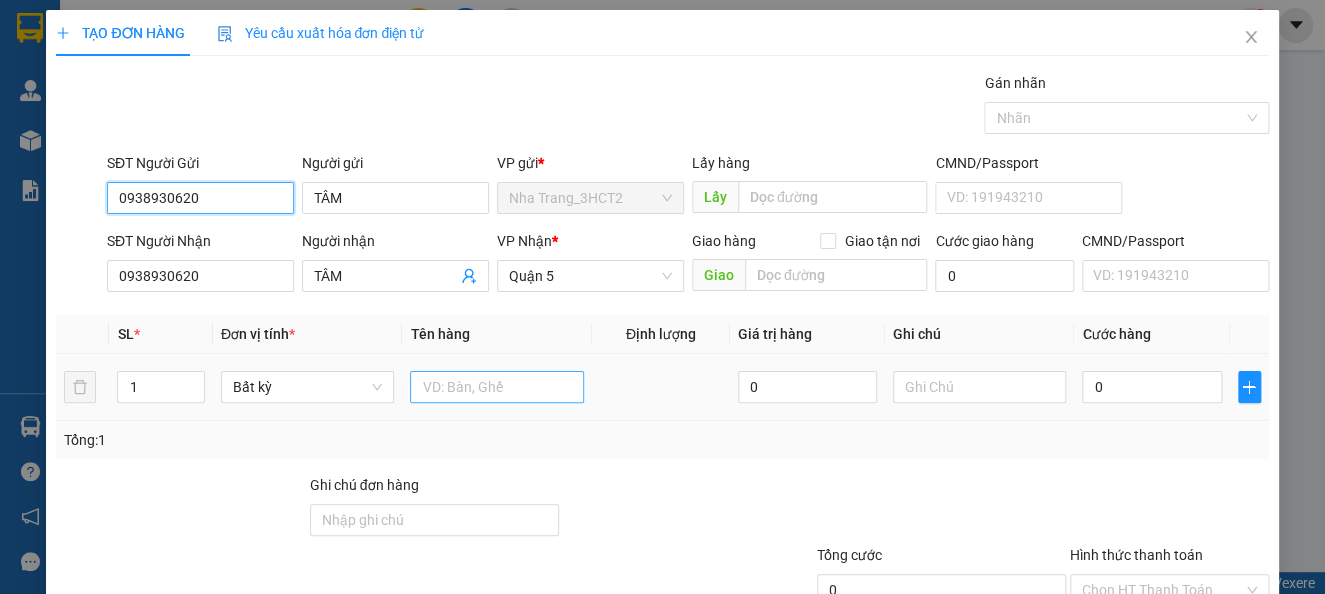 type on "0938930620" 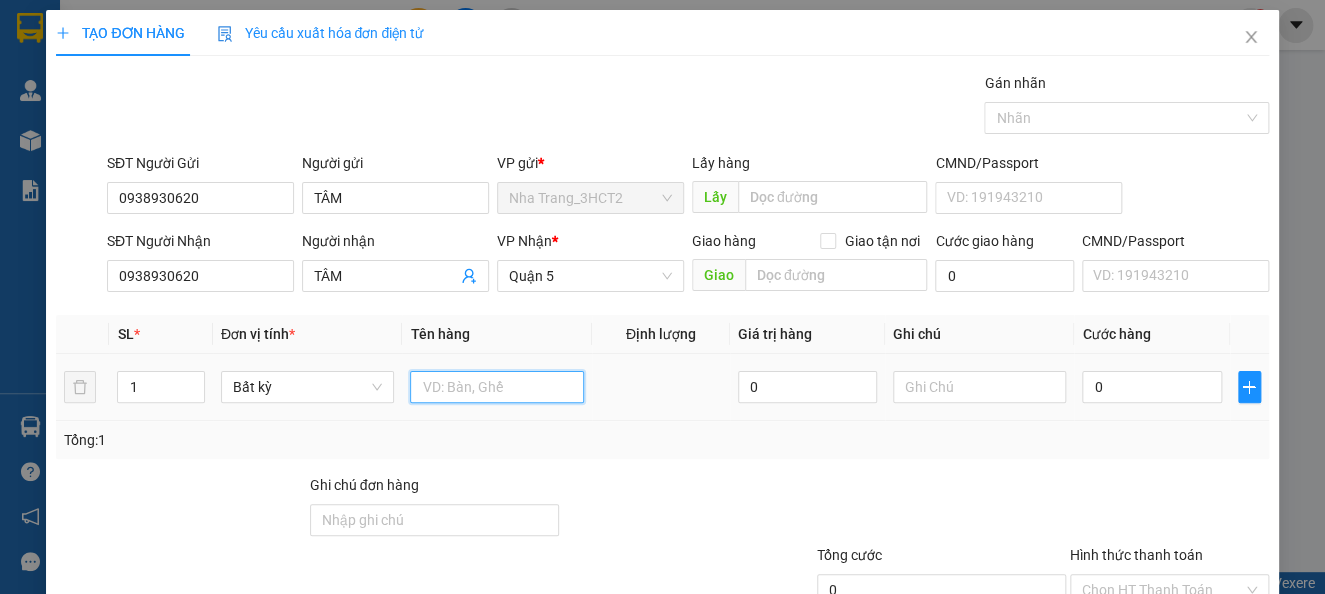 click at bounding box center (497, 387) 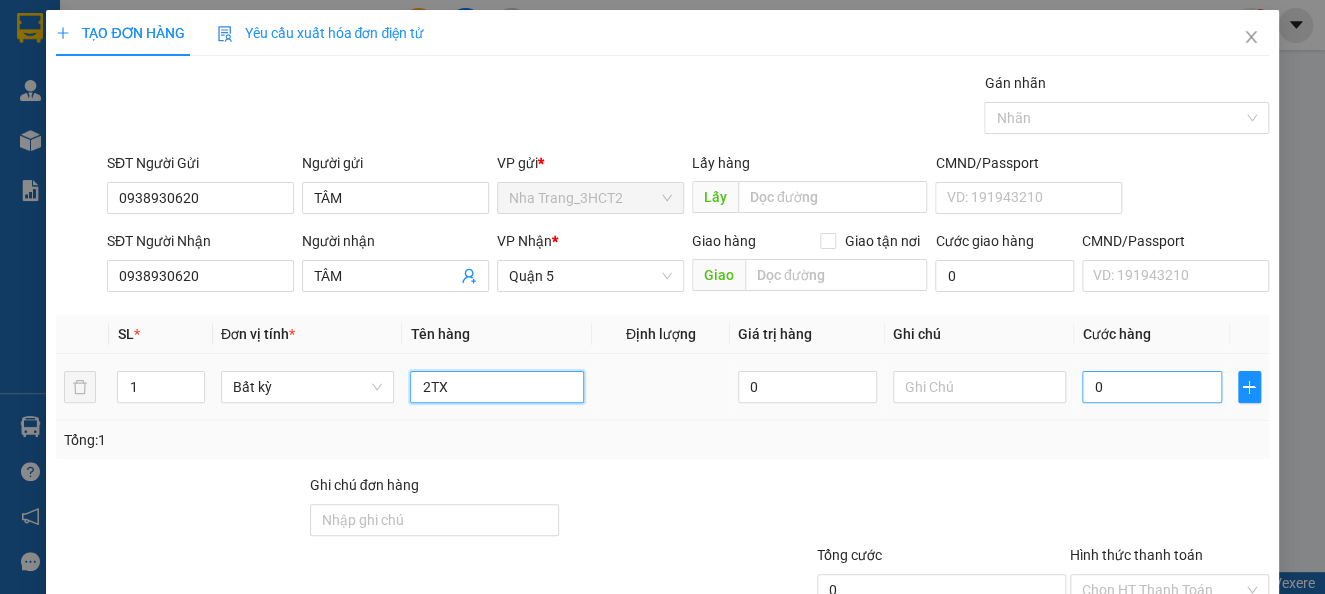type on "2TX" 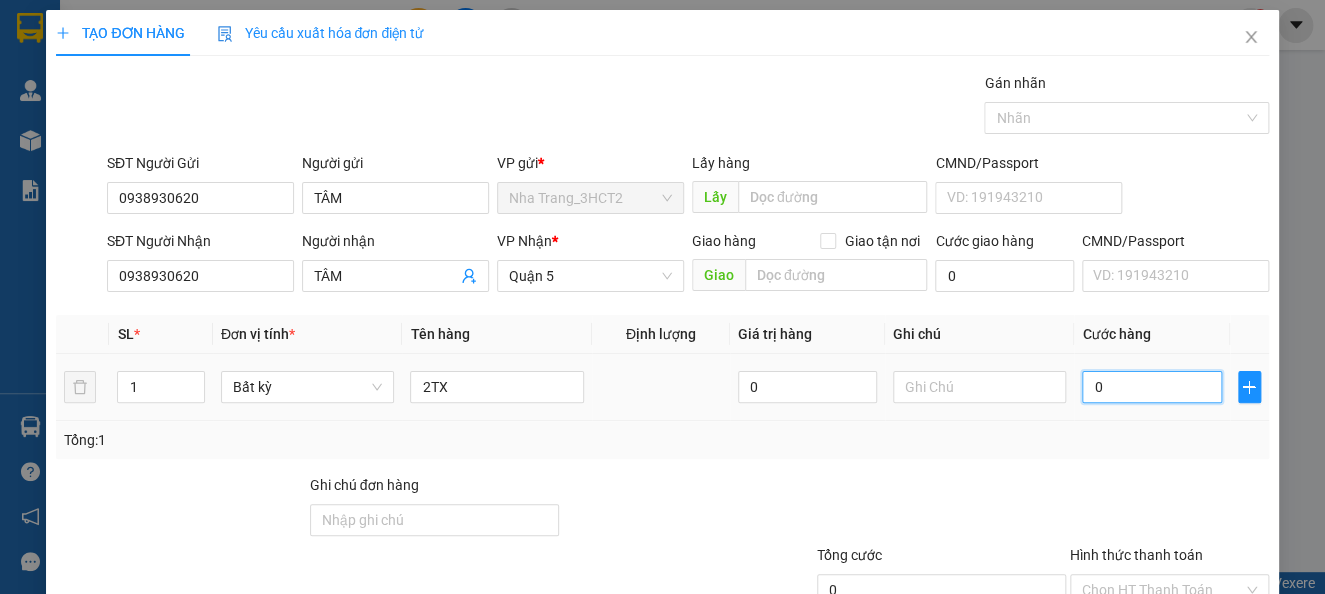 click on "0" at bounding box center (1151, 387) 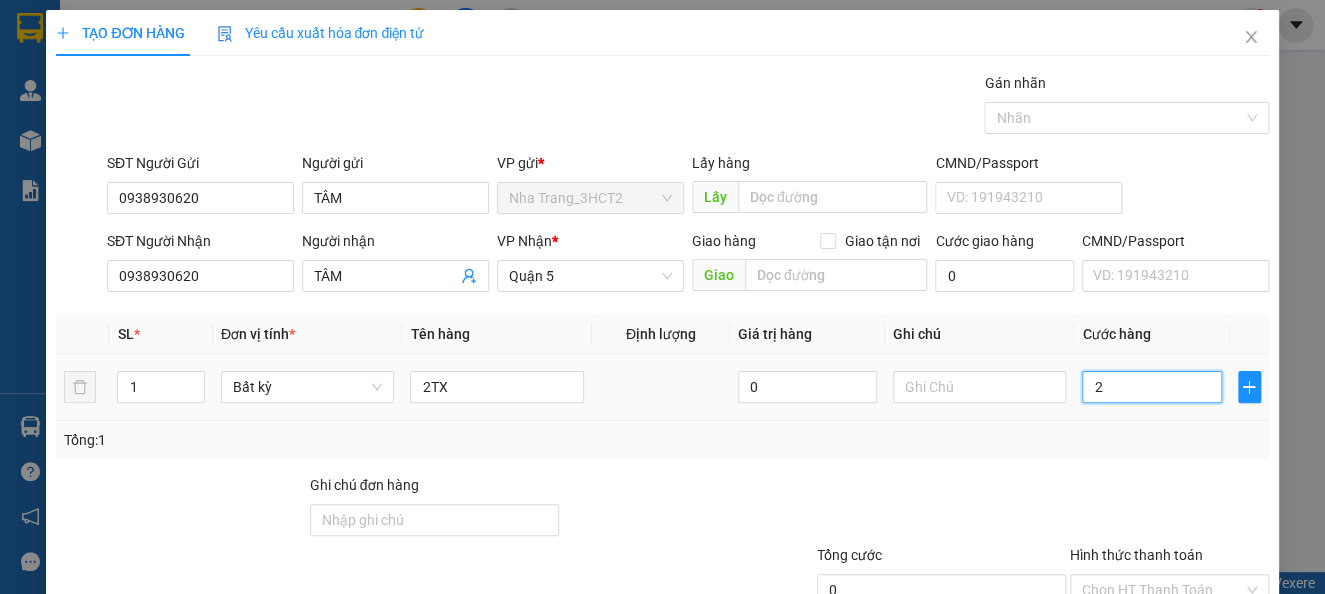 type on "2" 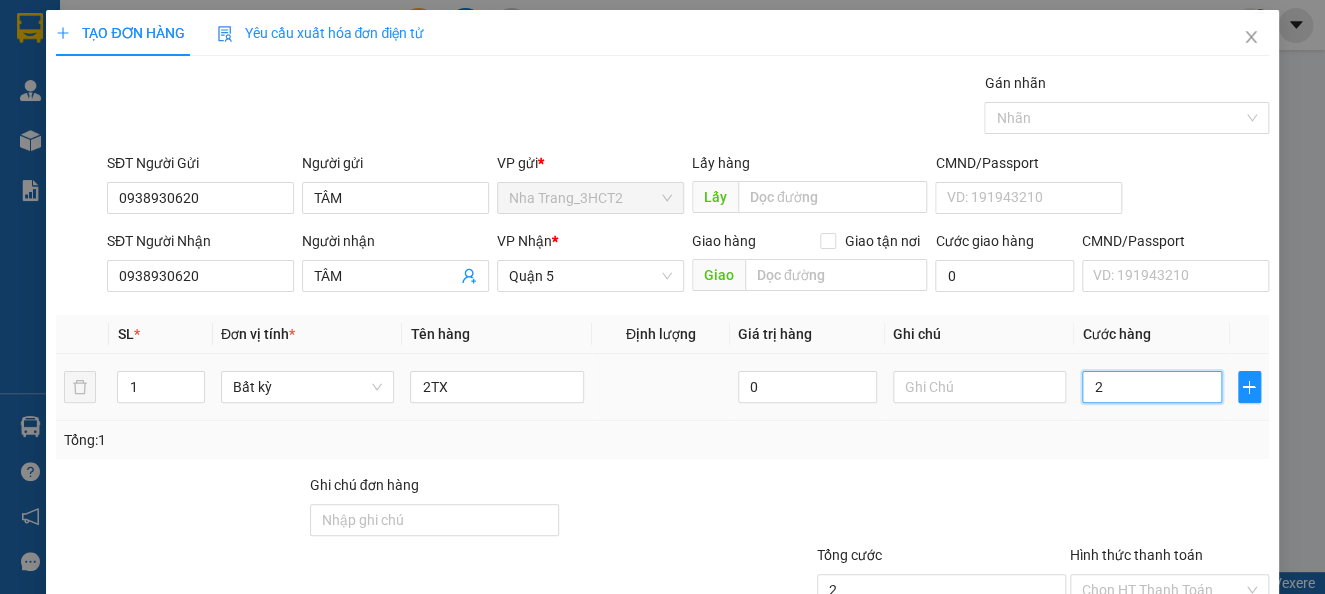 type on "26" 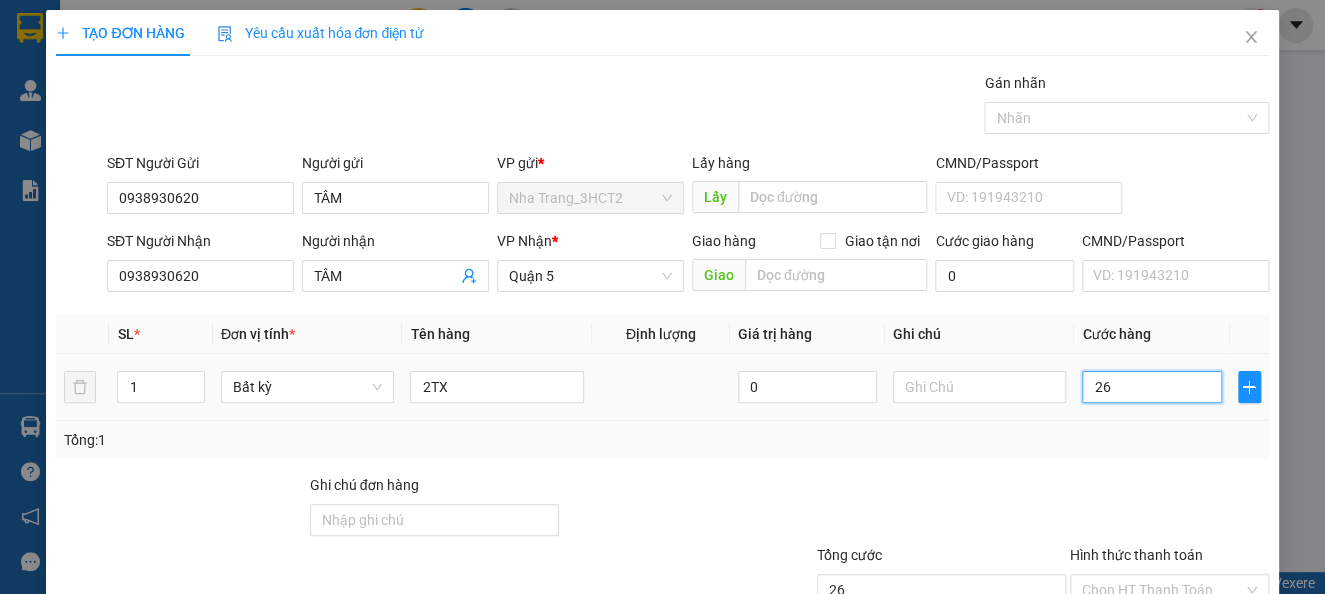 type on "260" 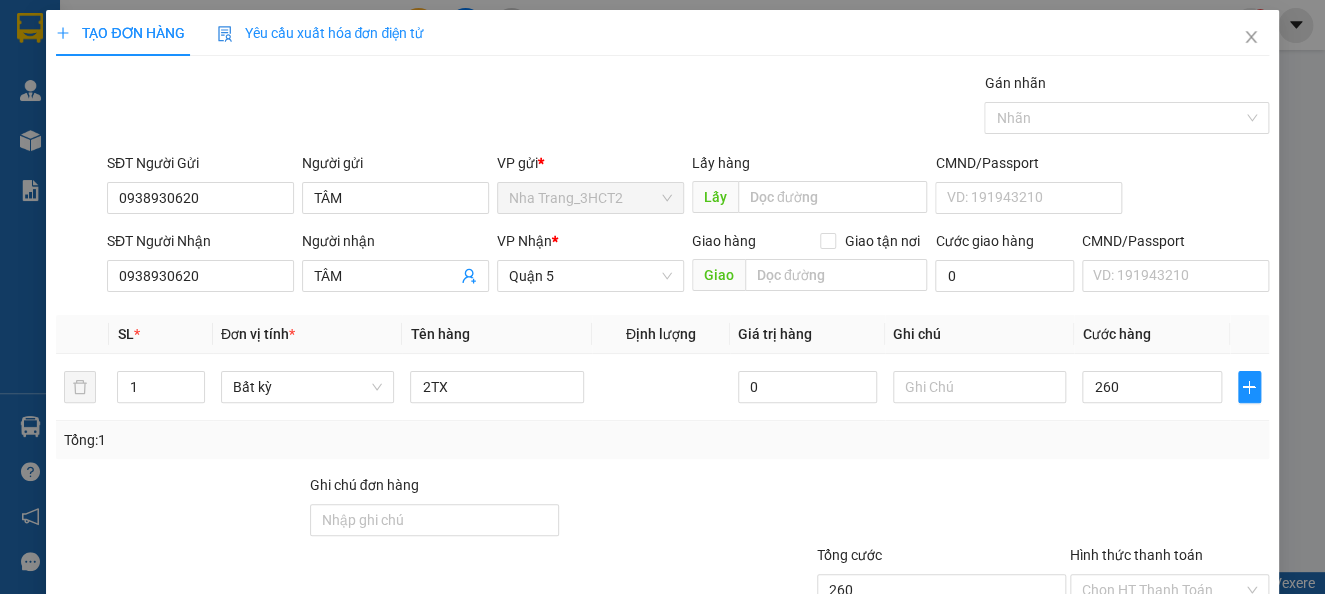 type on "260.000" 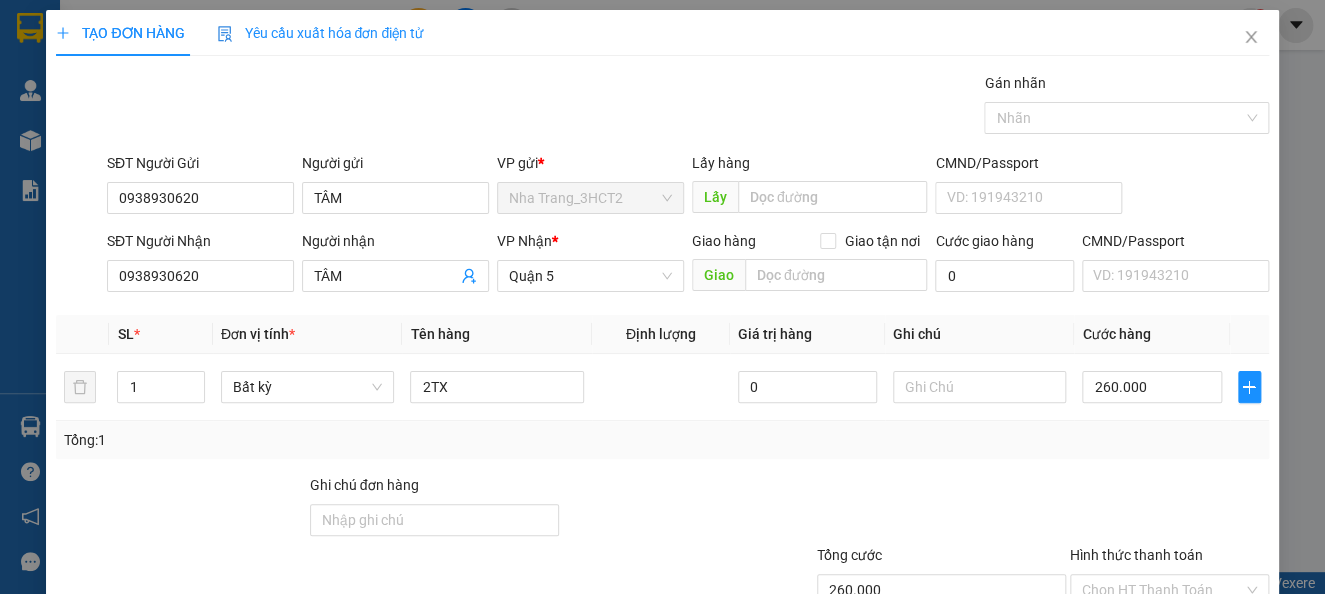 click on "Tổng:  1" at bounding box center [662, 440] 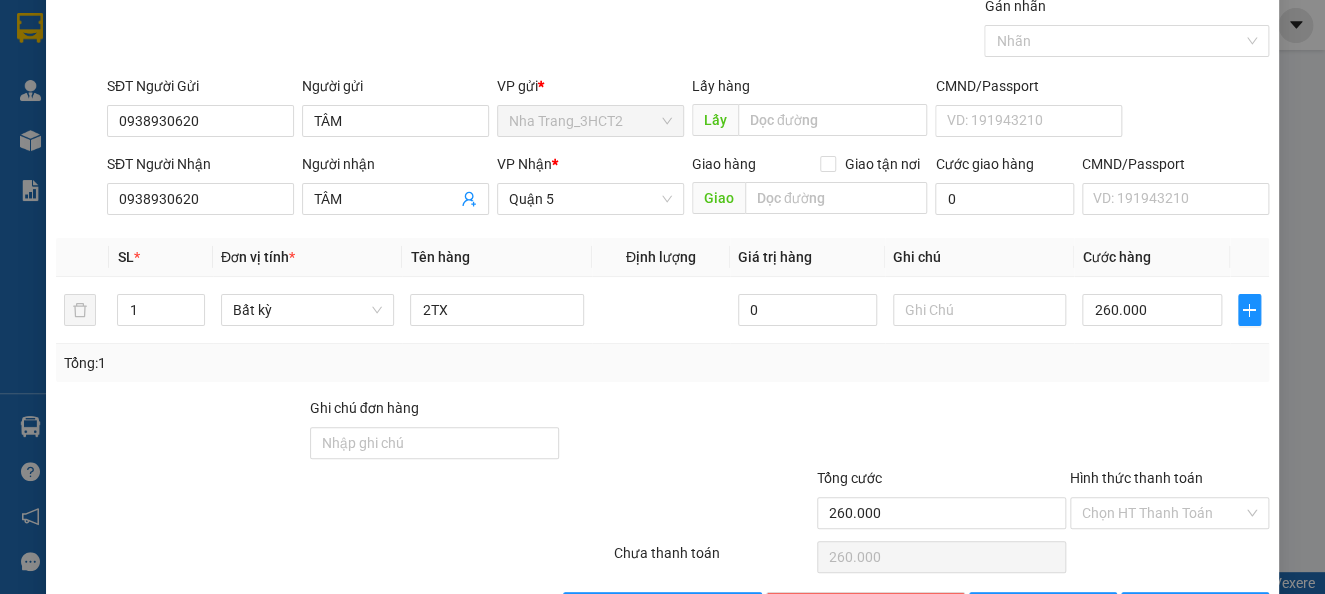 scroll, scrollTop: 145, scrollLeft: 0, axis: vertical 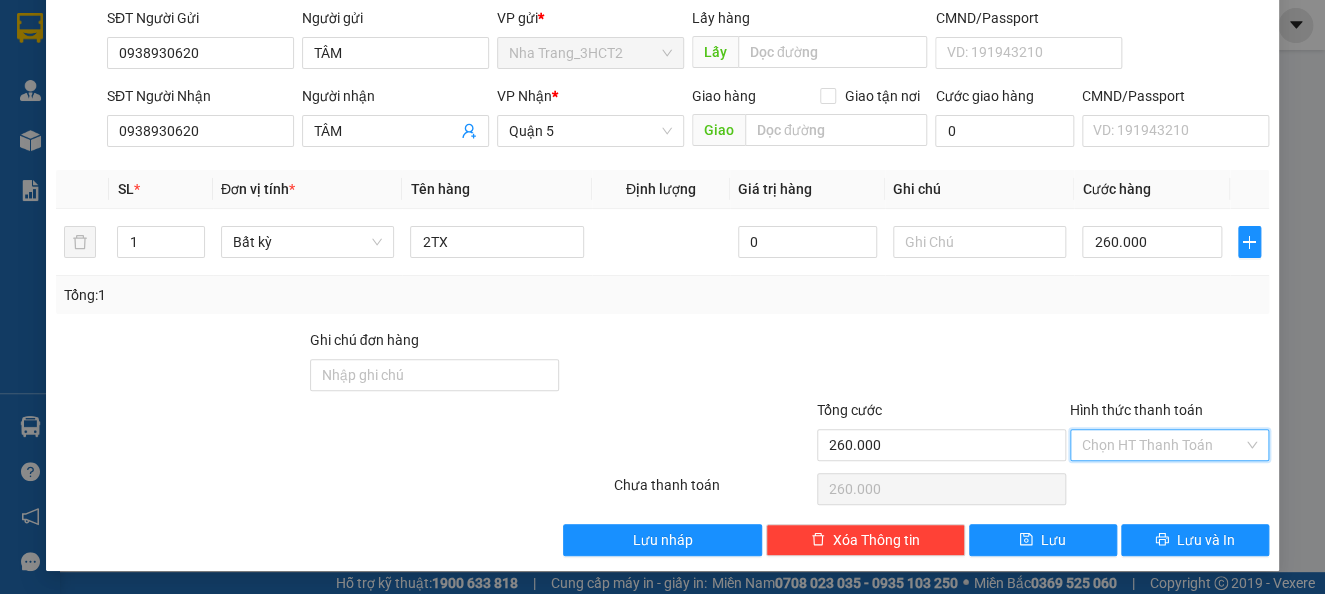 click on "Hình thức thanh toán" at bounding box center [1162, 445] 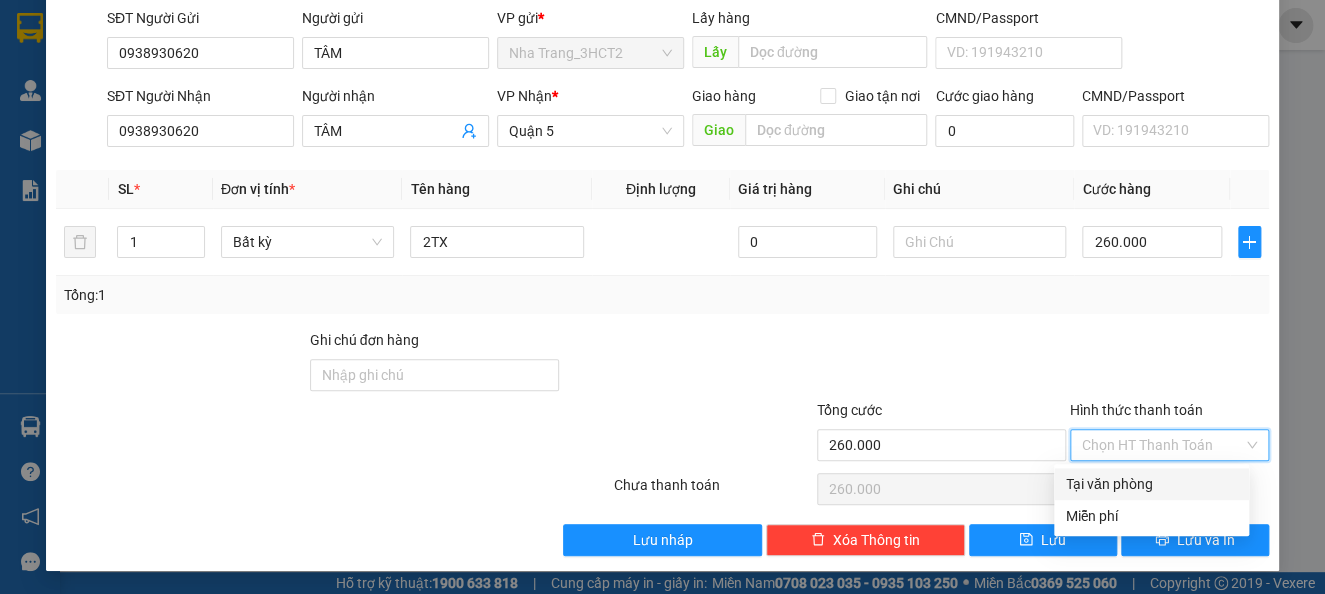 click on "Tổng:  1" at bounding box center (662, 295) 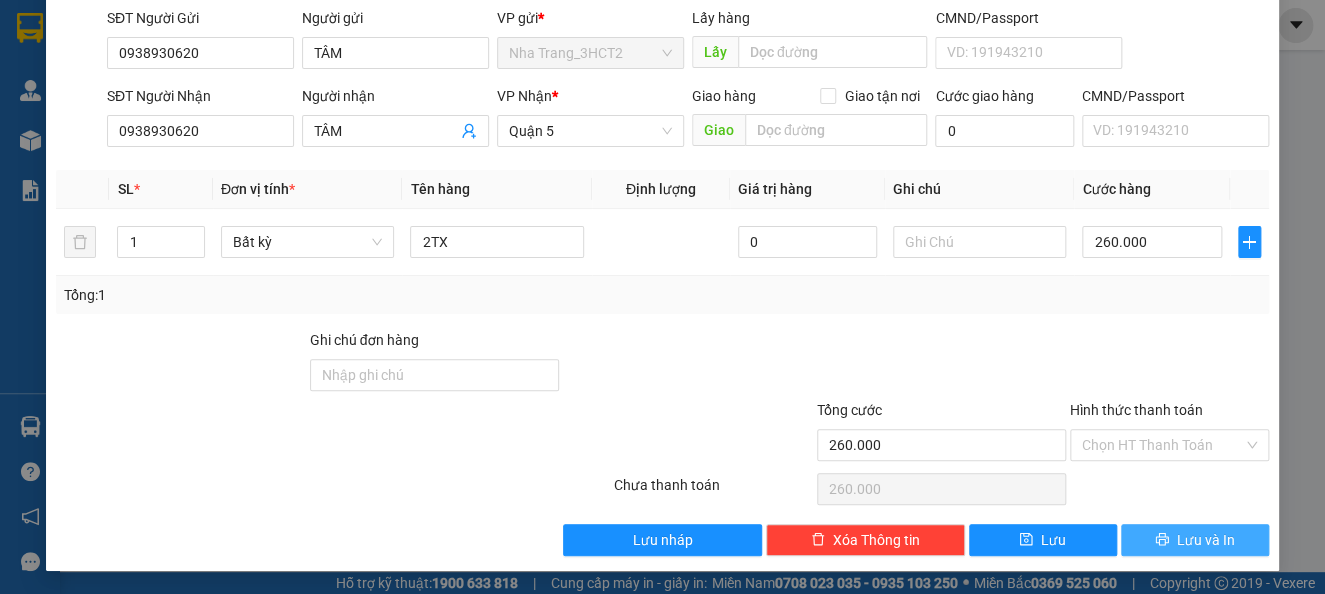 click on "Lưu và In" at bounding box center [1206, 540] 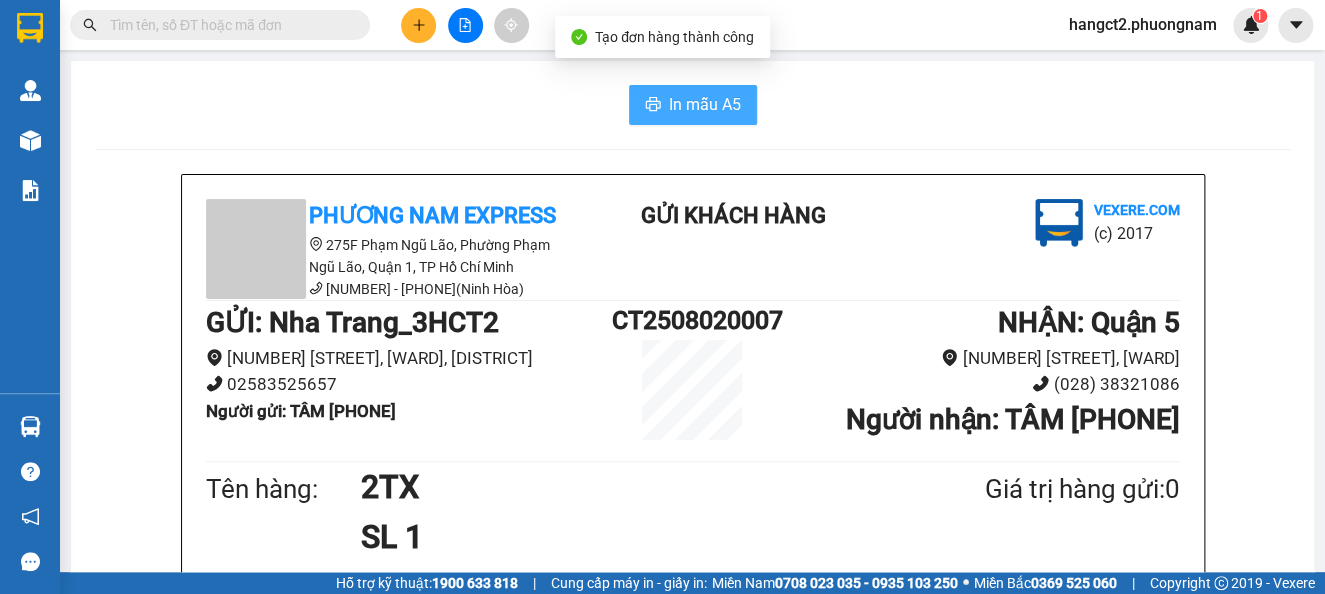 click on "In mẫu A5" at bounding box center [705, 104] 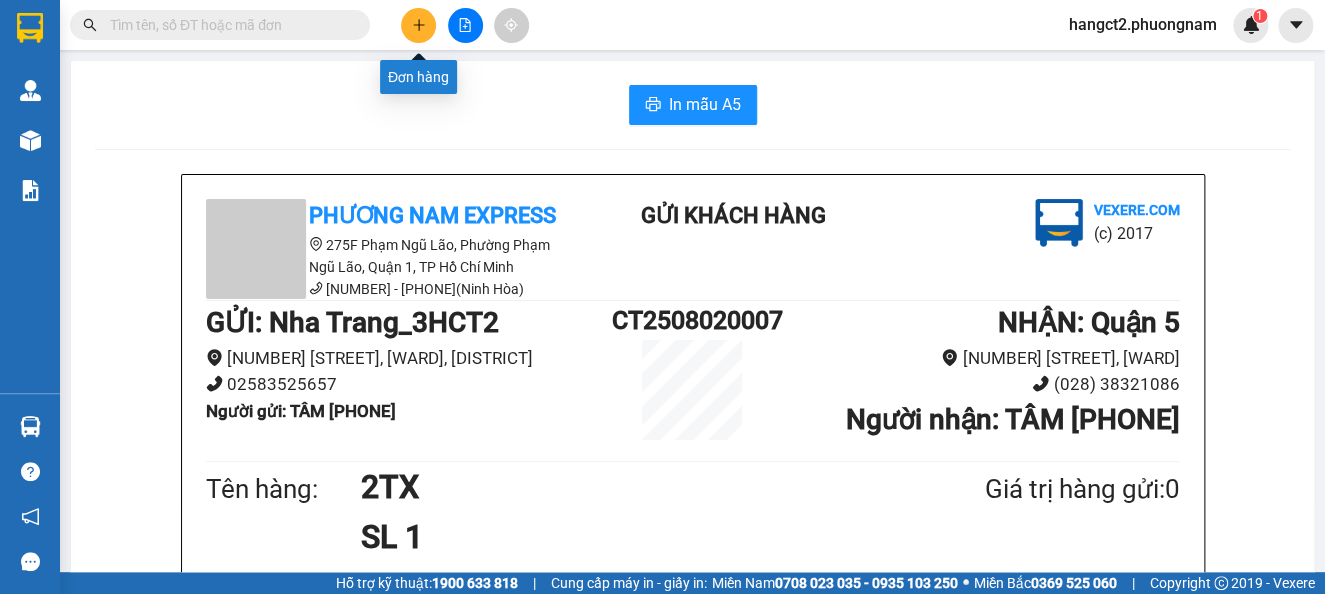 click 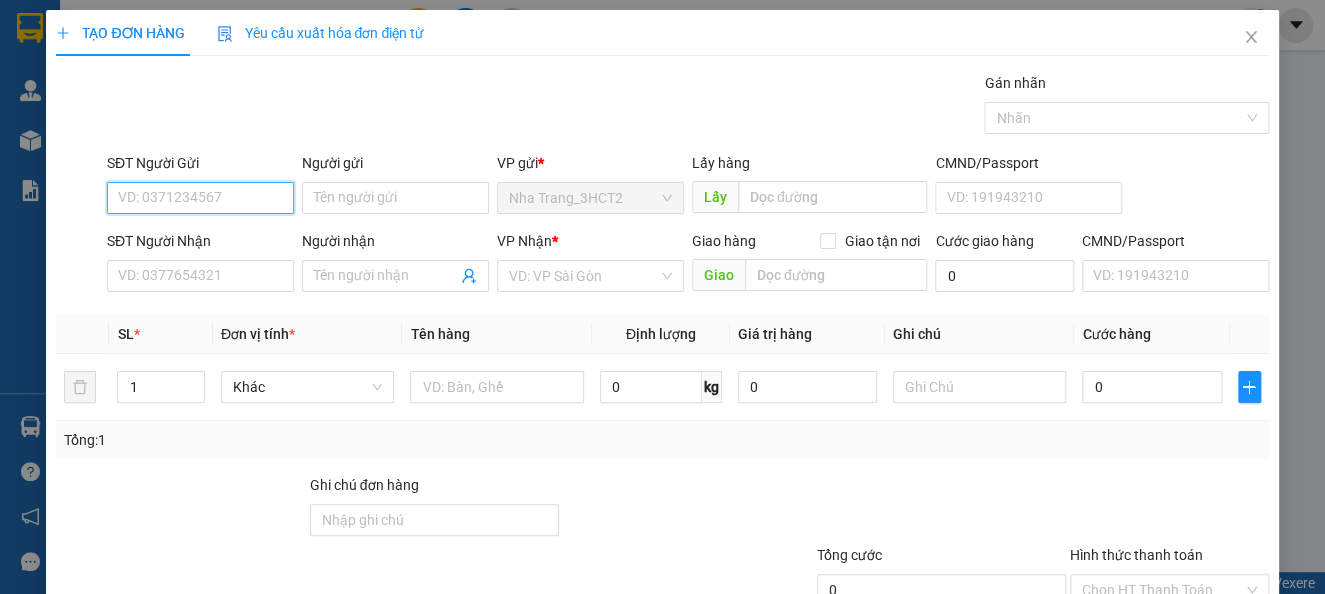 click on "SĐT Người Gửi" at bounding box center [200, 198] 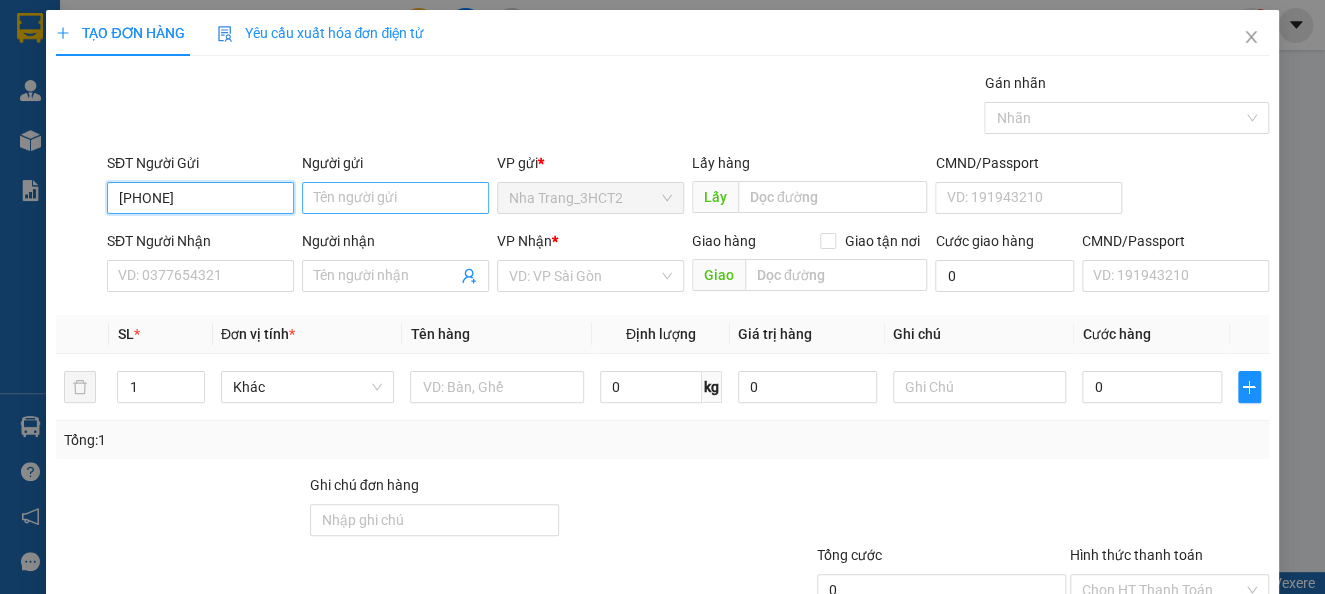type on "[PHONE]" 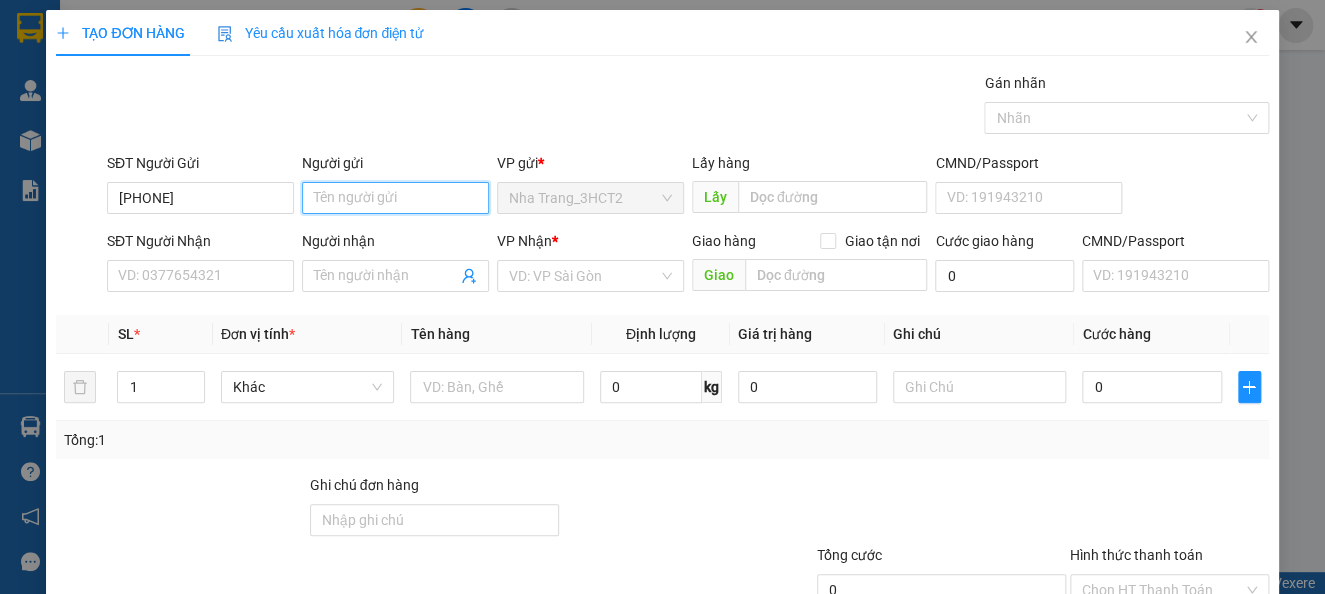 click on "Người gửi" at bounding box center (395, 198) 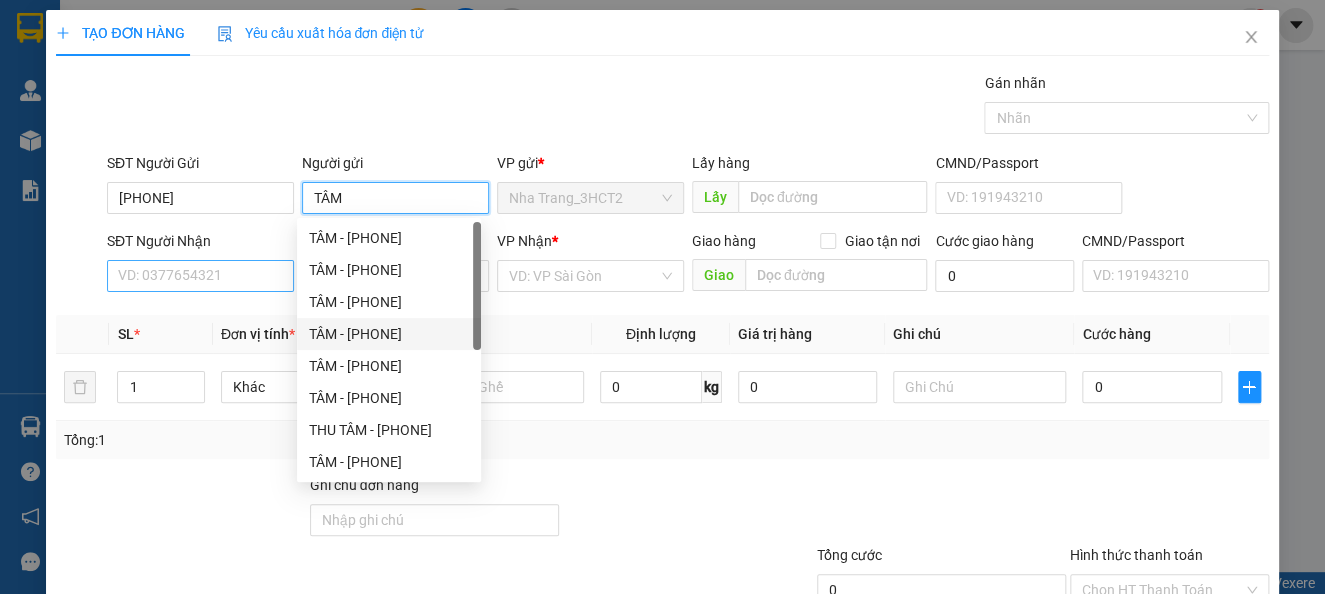 type on "TÂM" 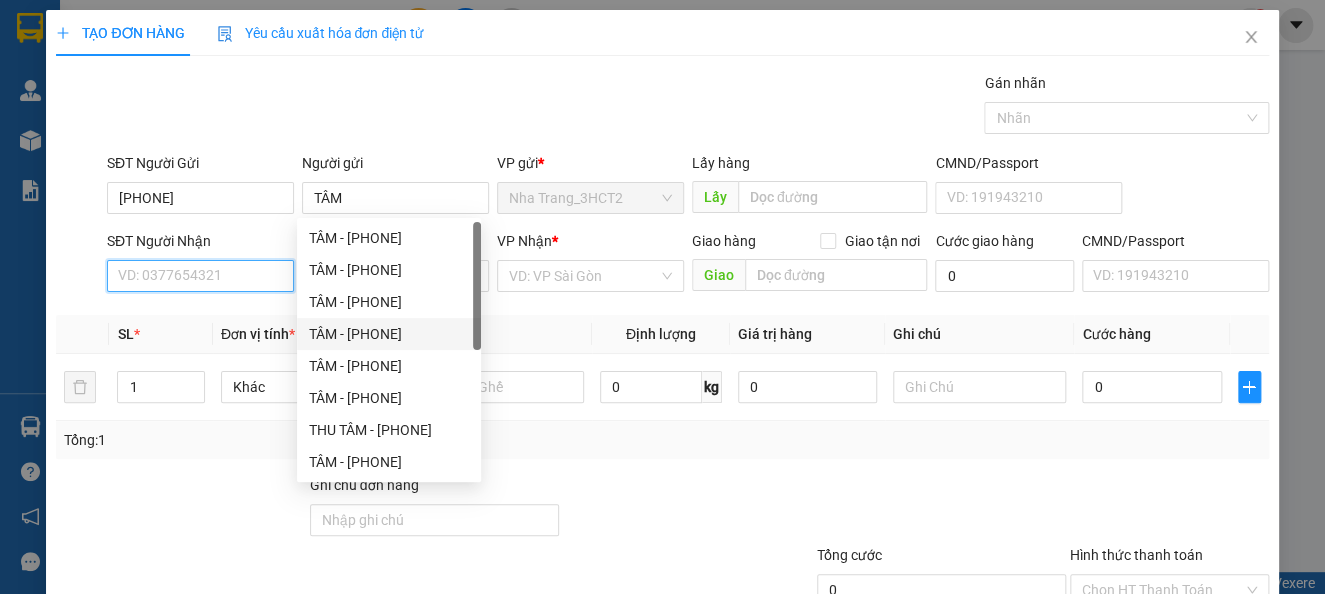 click on "SĐT Người Nhận" at bounding box center [200, 276] 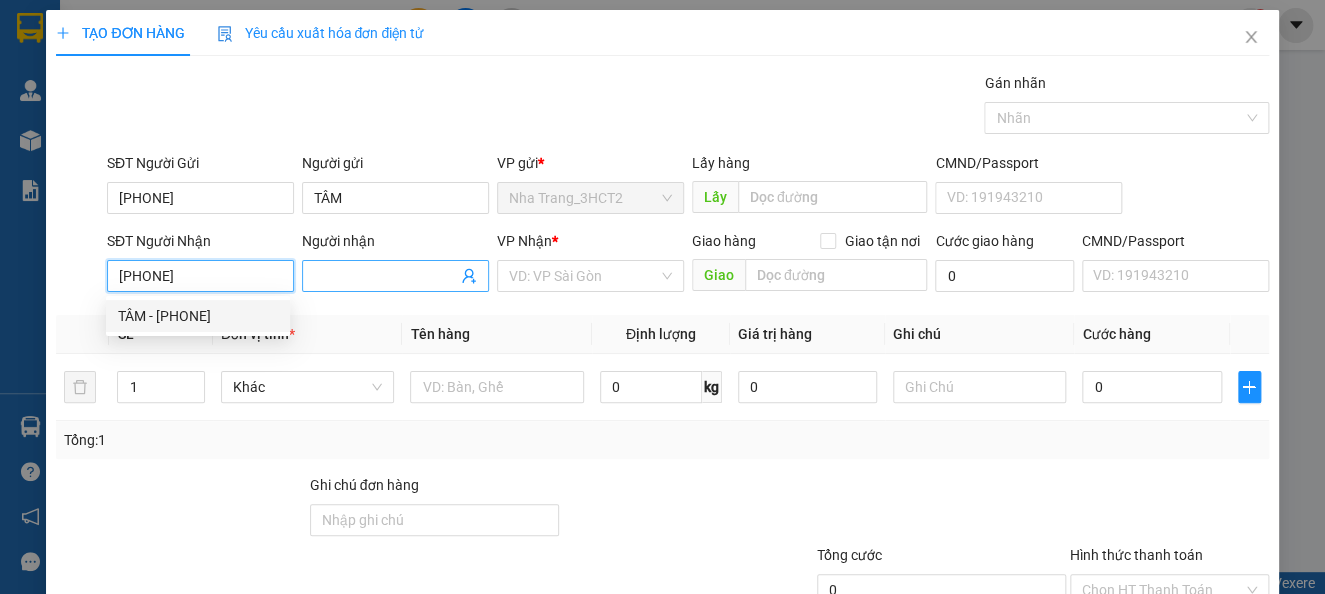type on "[PHONE]" 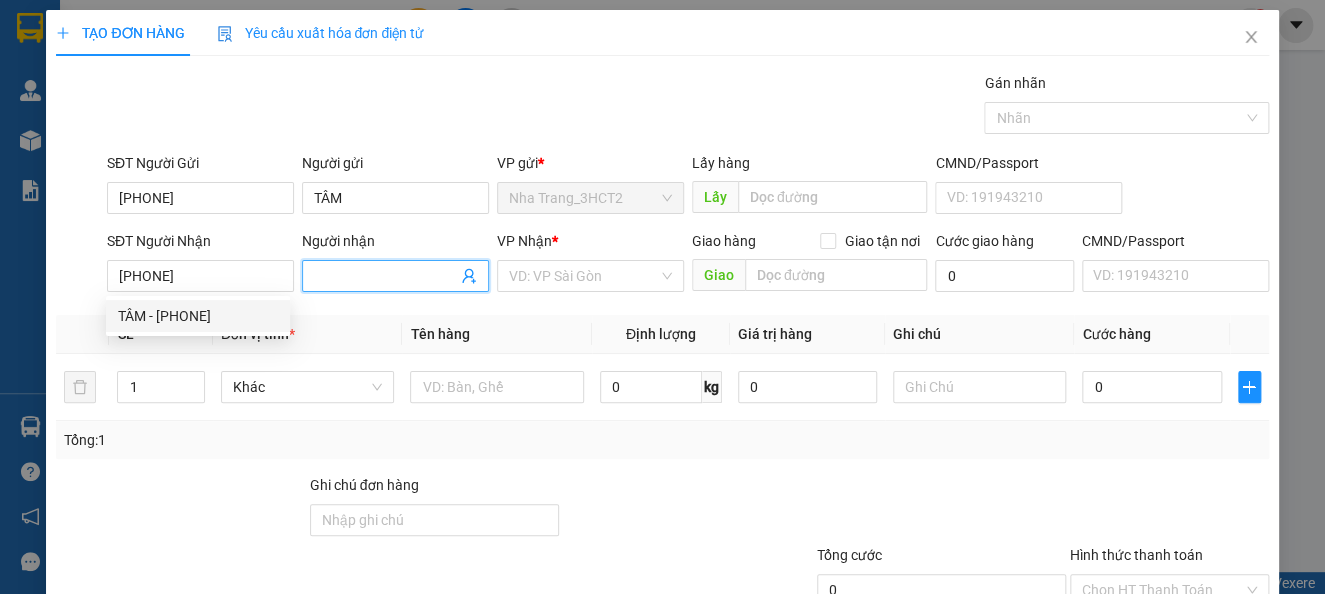 click on "Người nhận" at bounding box center (385, 276) 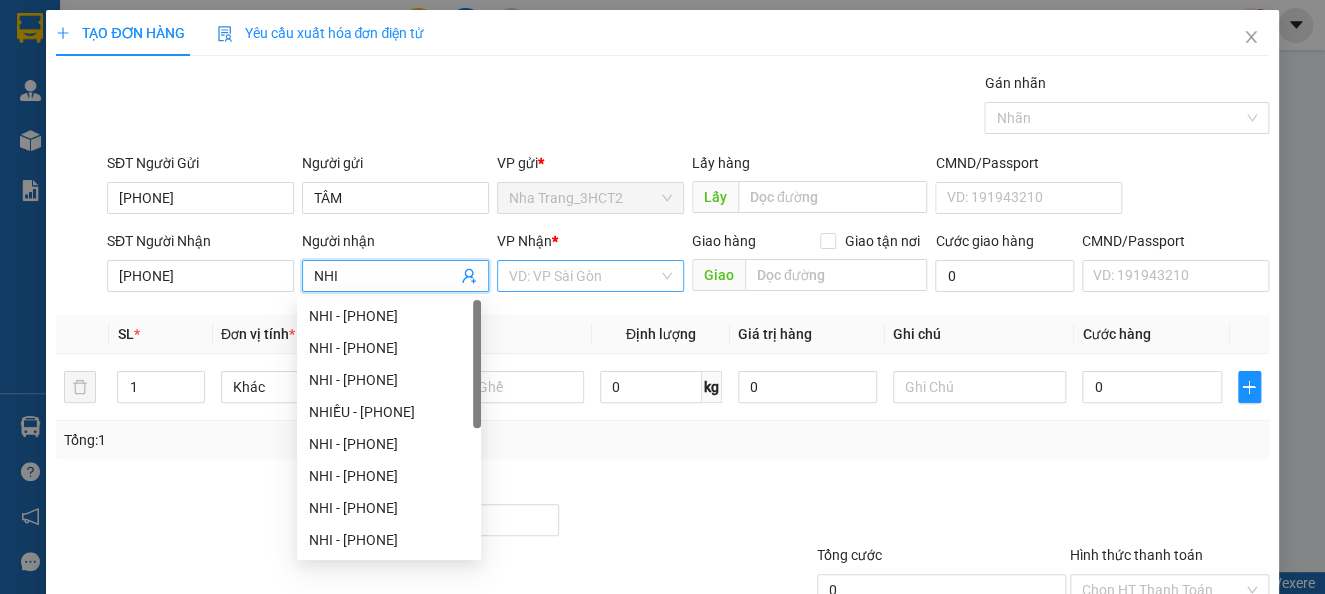 type on "NHI" 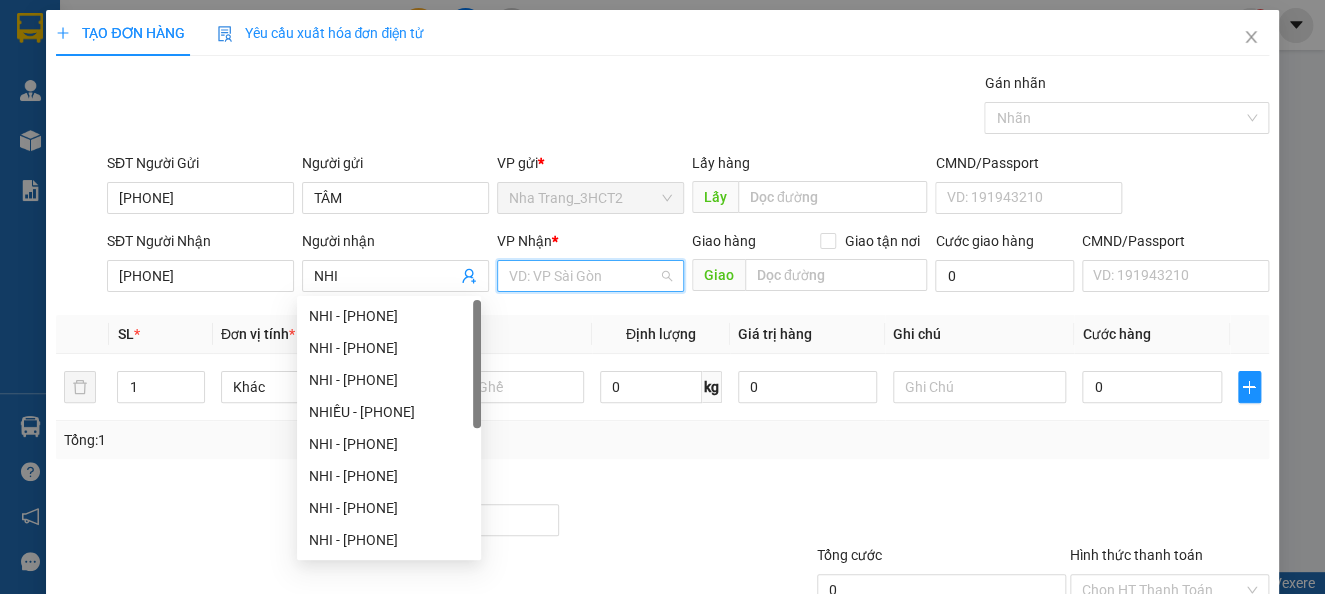 click at bounding box center [583, 276] 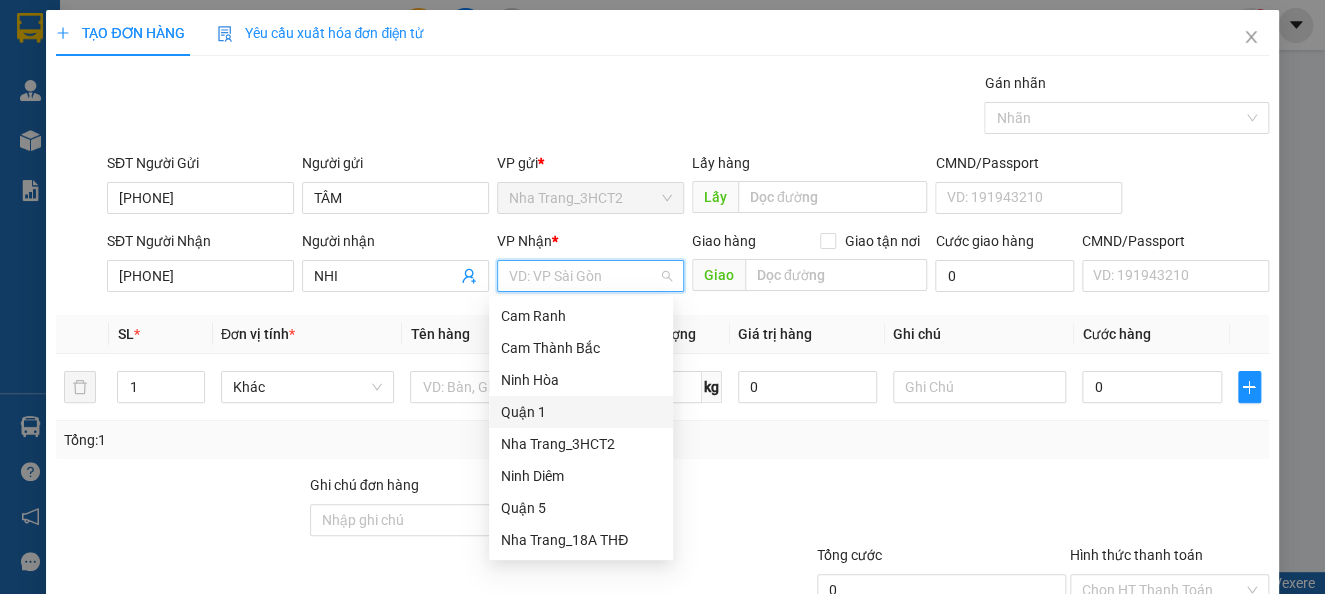 click on "Quận 1" at bounding box center (581, 412) 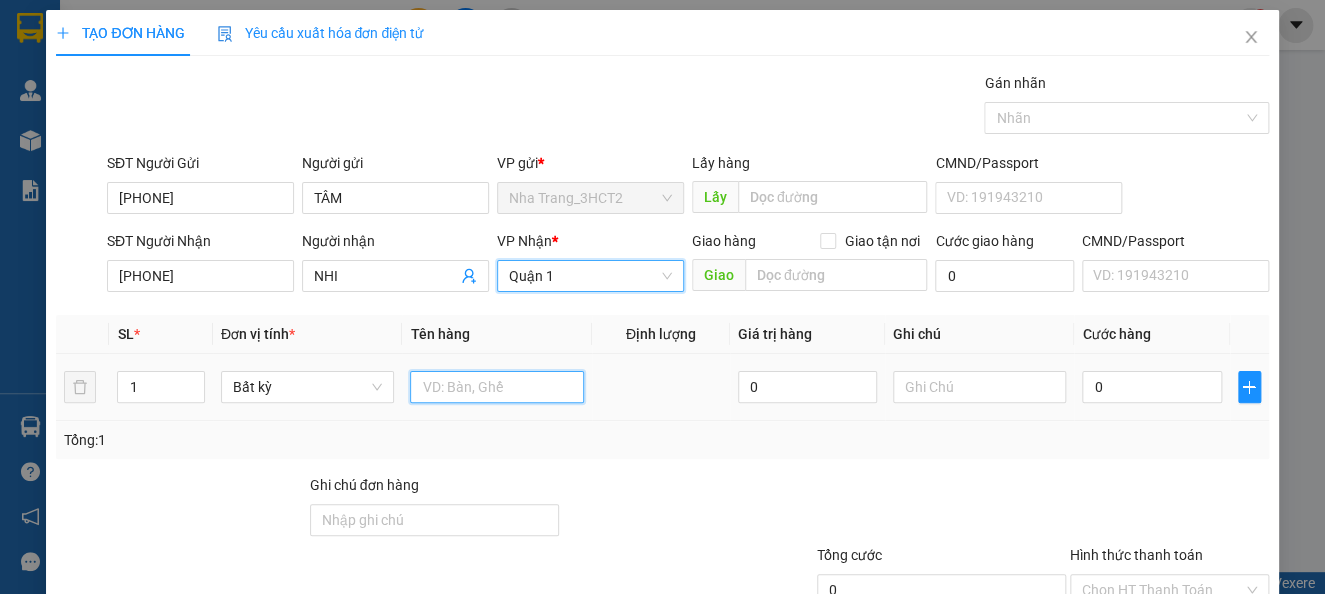 click at bounding box center (497, 387) 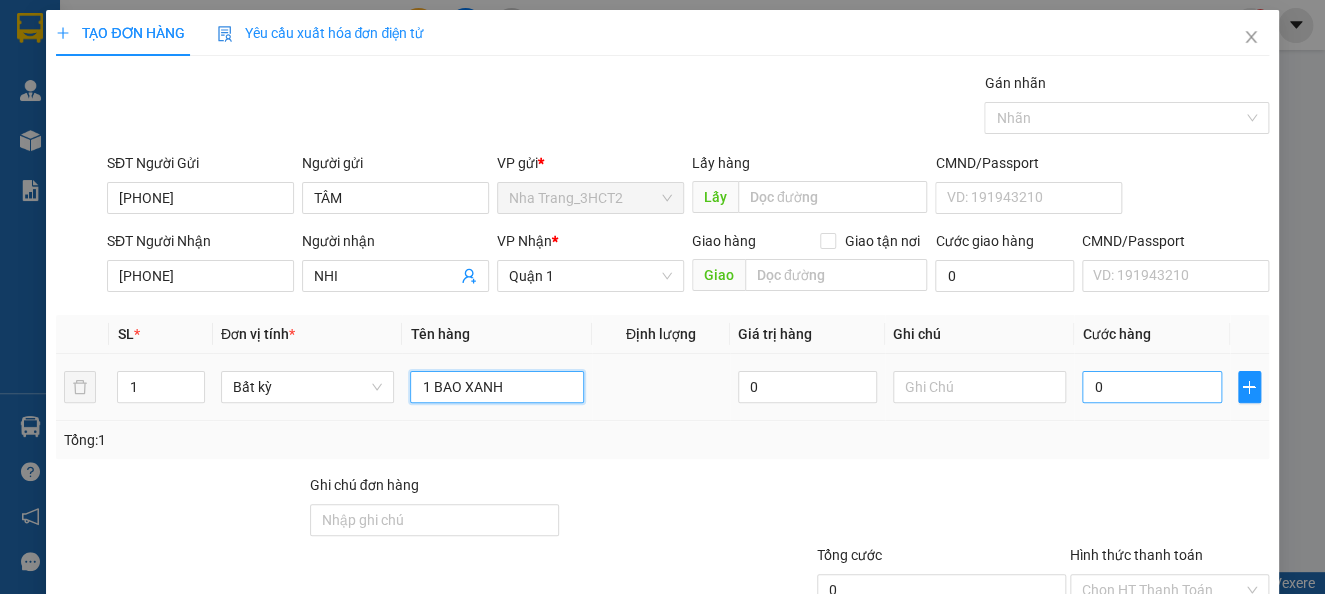 type on "1 BAO XANH" 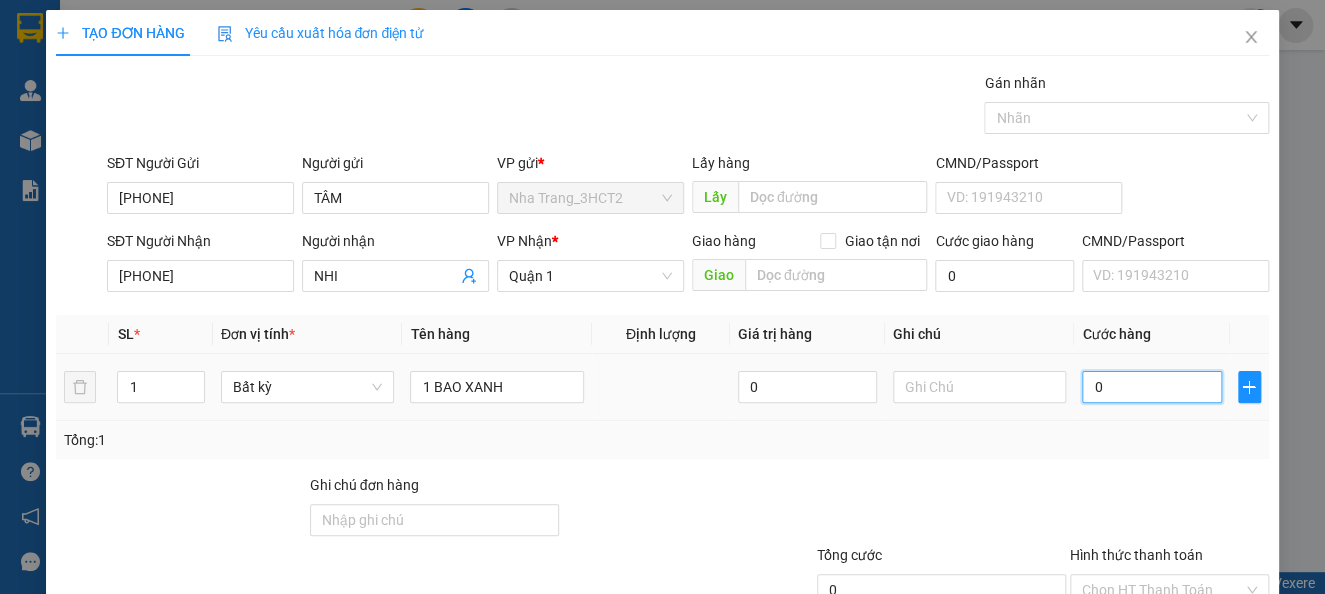 click on "0" at bounding box center (1151, 387) 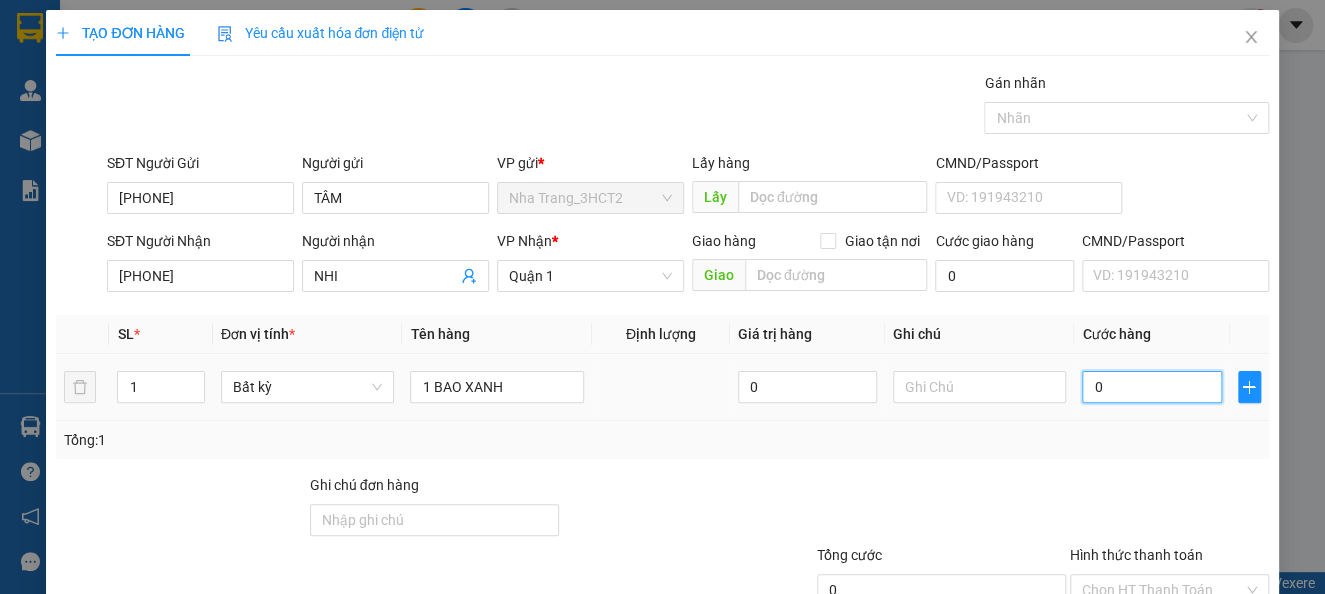 type on "1" 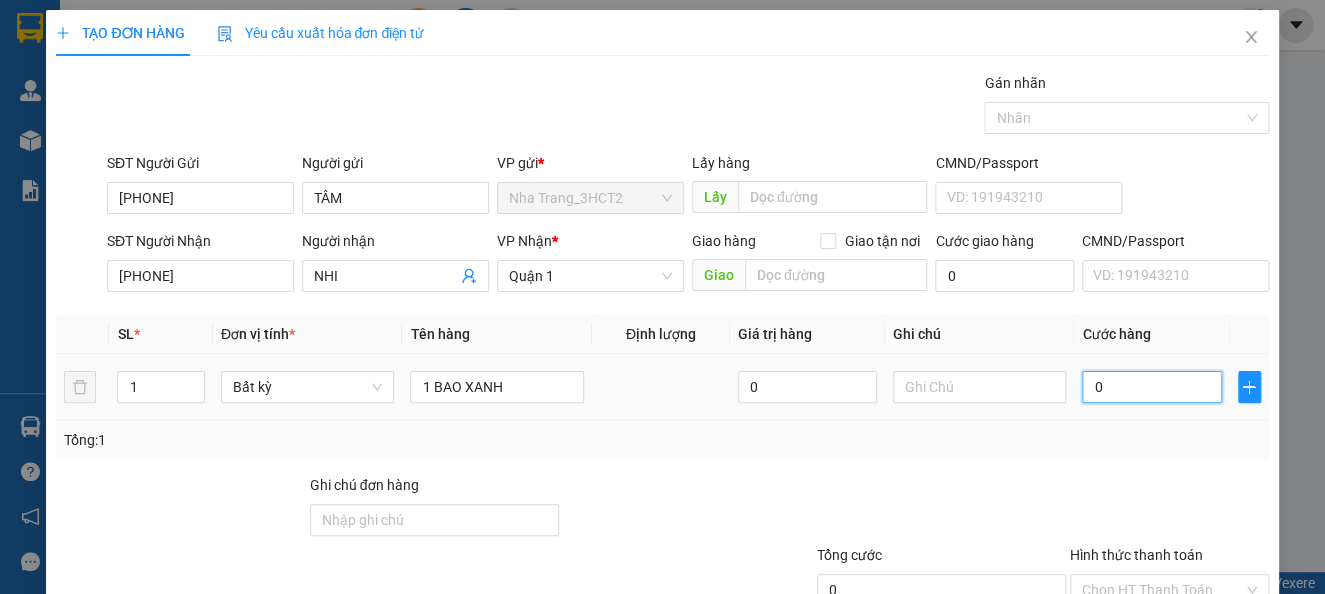 type on "1" 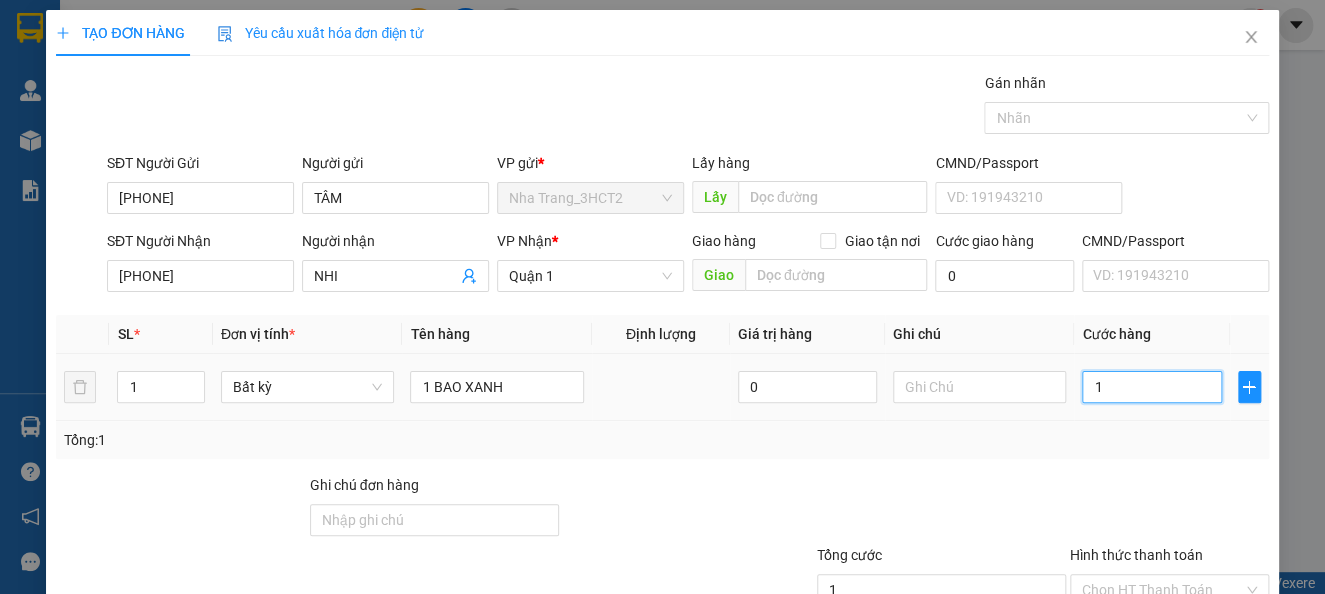 type on "10" 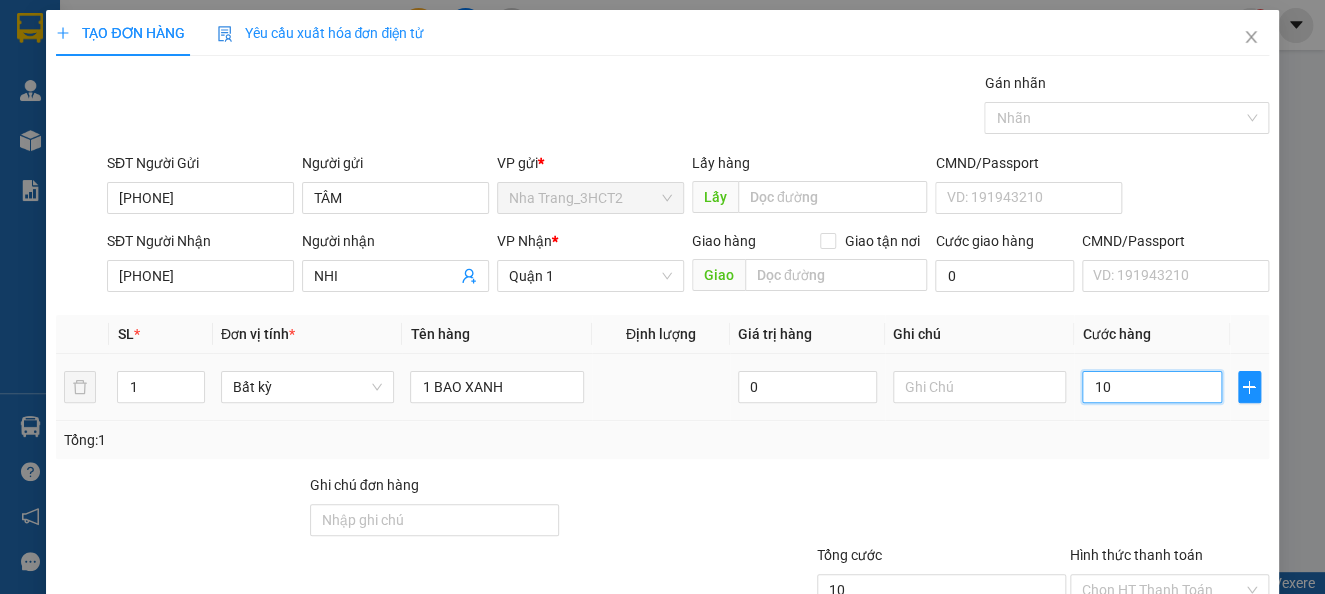 type on "100" 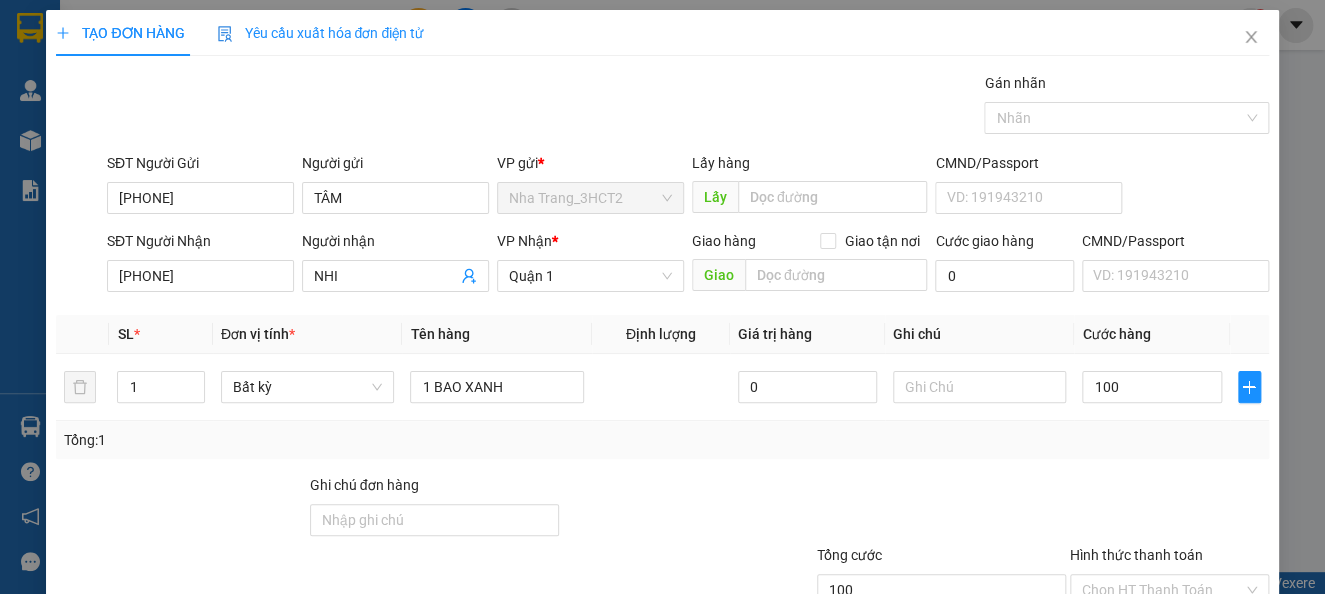 type on "100.000" 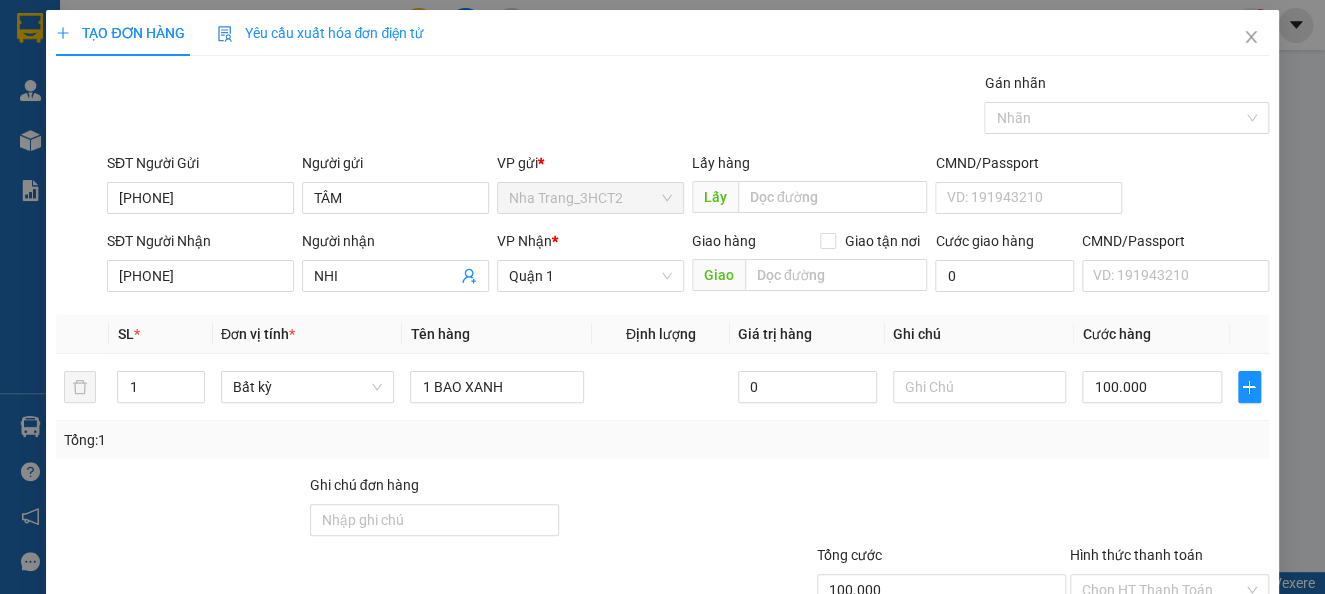click at bounding box center (1169, 509) 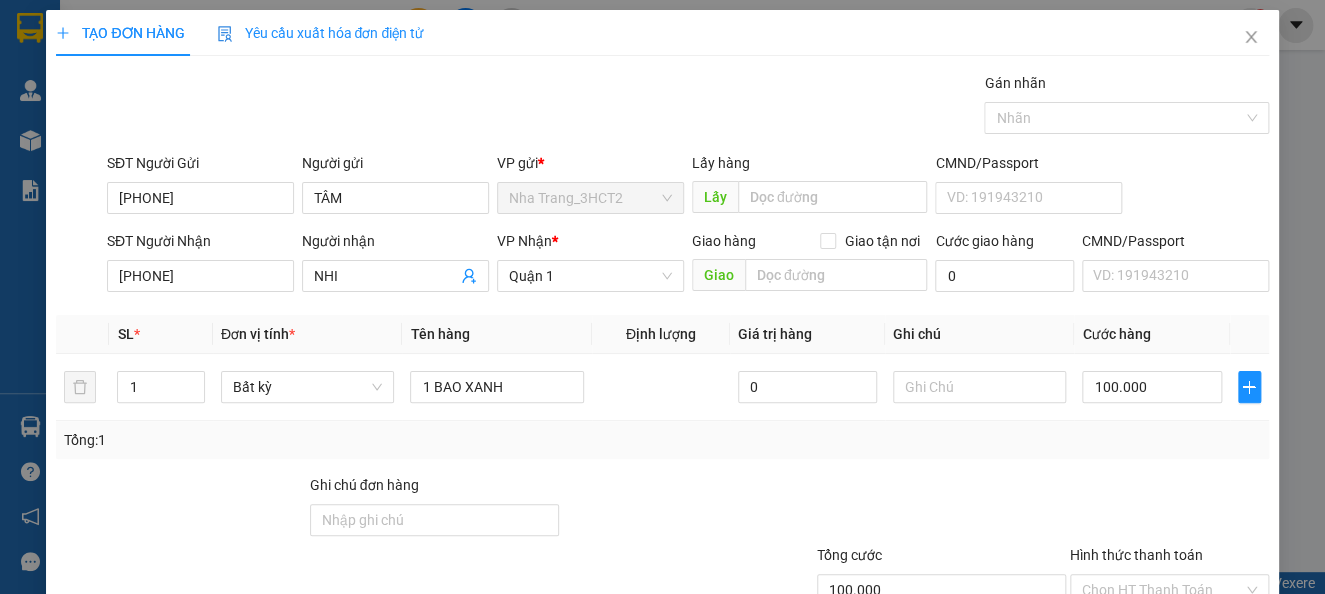 scroll, scrollTop: 145, scrollLeft: 0, axis: vertical 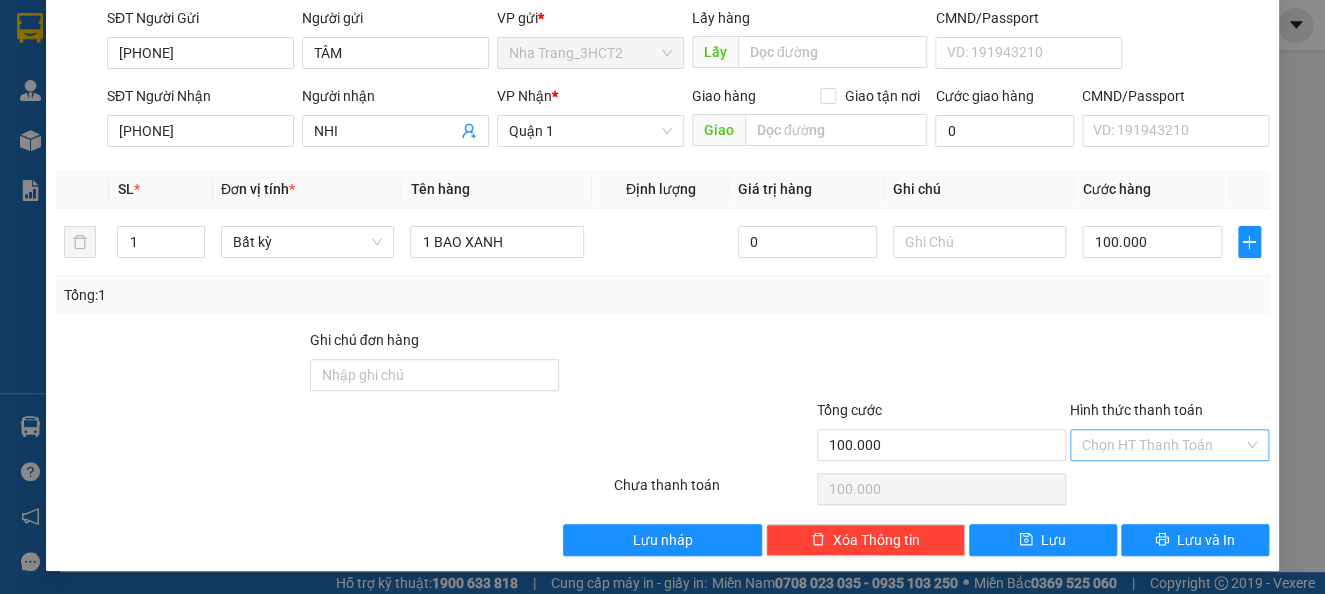 click on "Hình thức thanh toán" at bounding box center [1162, 445] 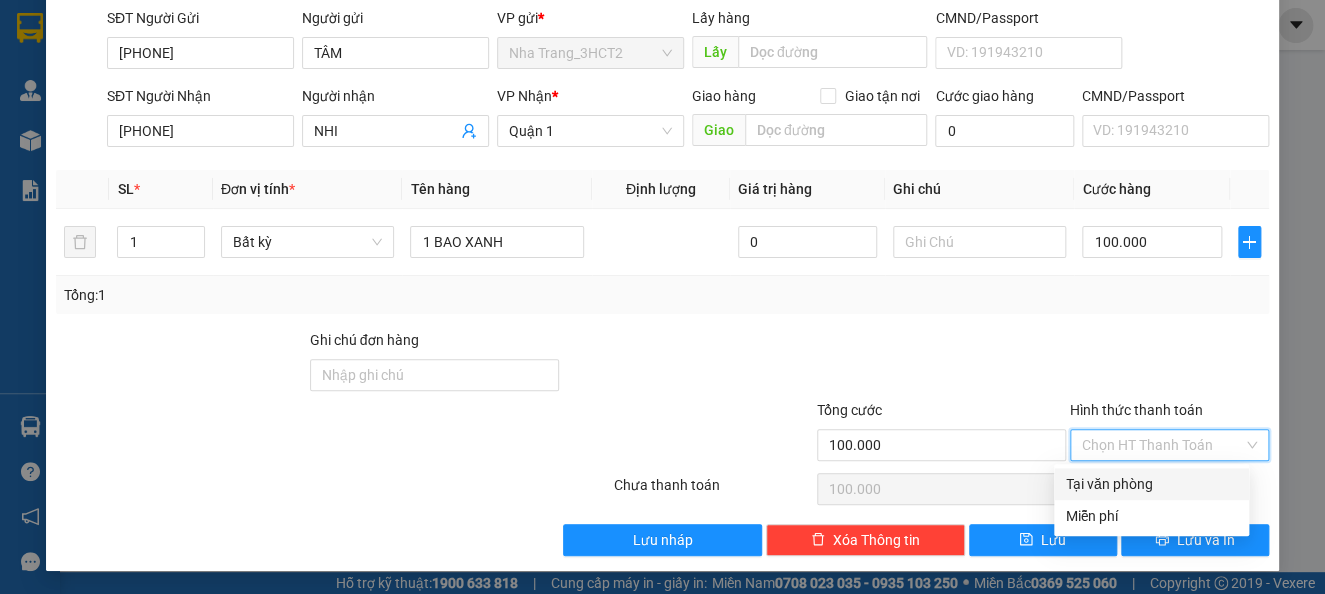 click on "Tại văn phòng" at bounding box center (1151, 484) 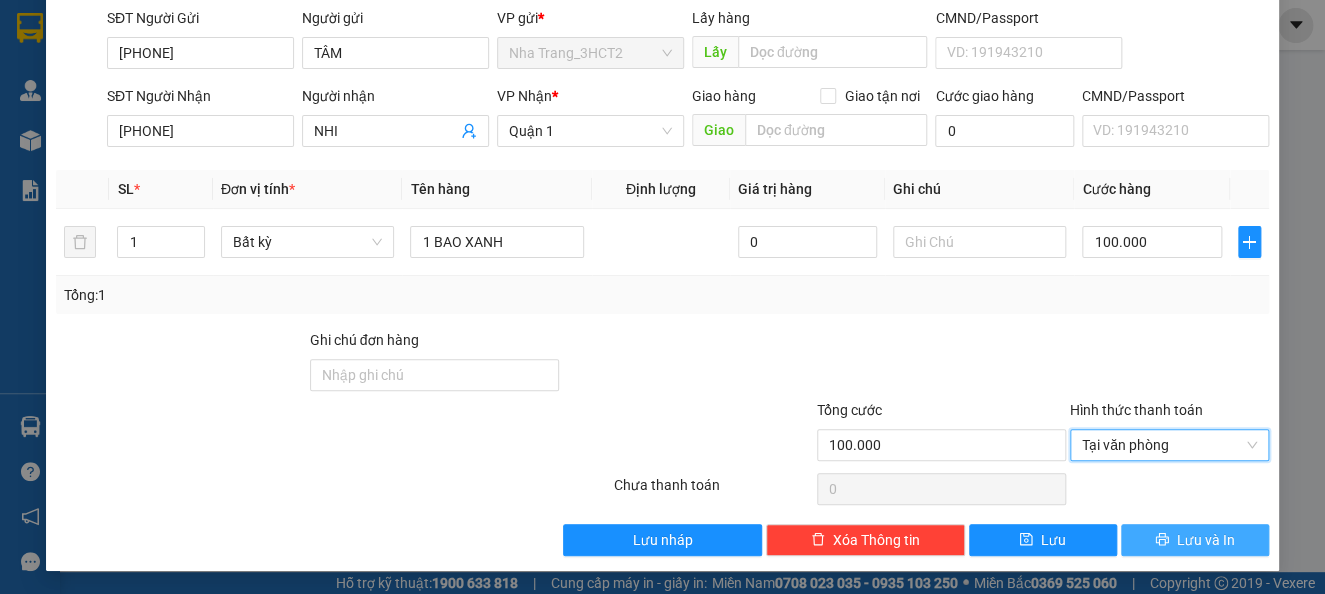click on "Lưu và In" at bounding box center [1195, 540] 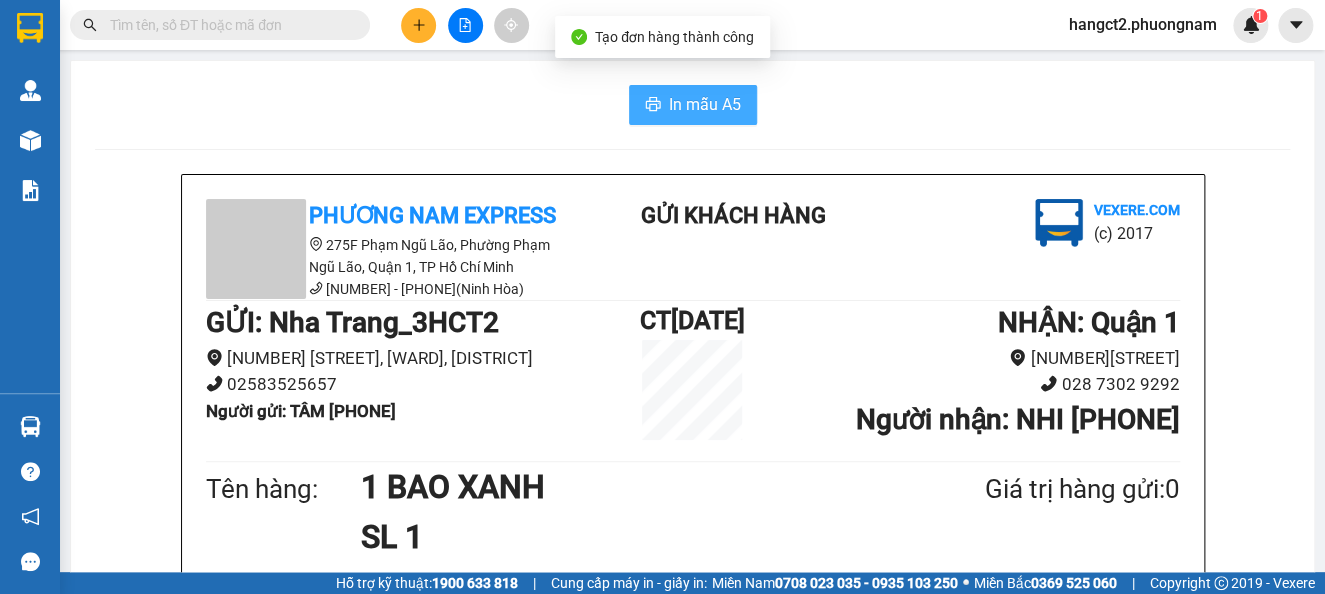 click on "In mẫu A5" at bounding box center (693, 105) 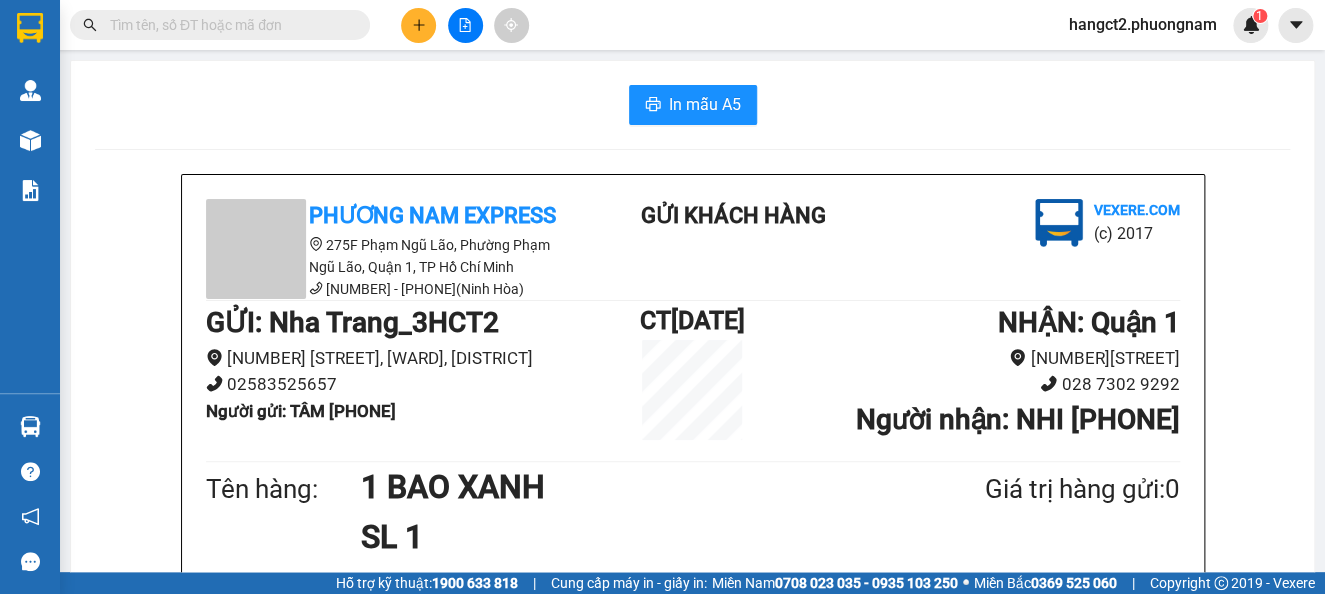 click at bounding box center [228, 25] 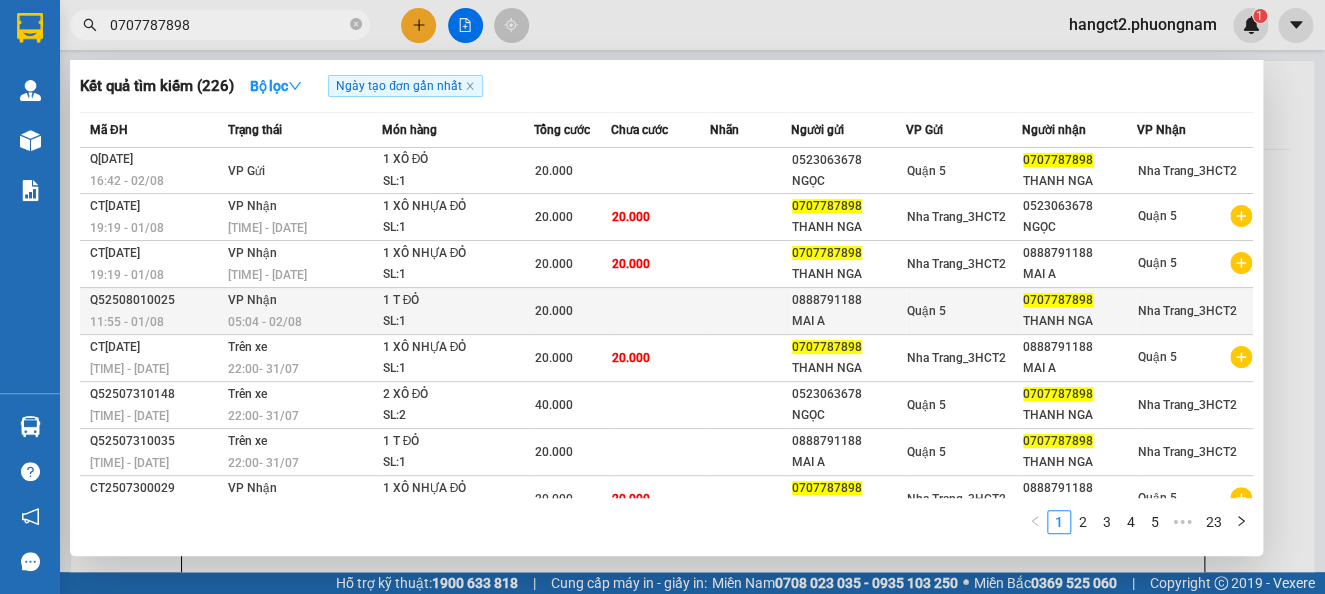 type on "0707787898" 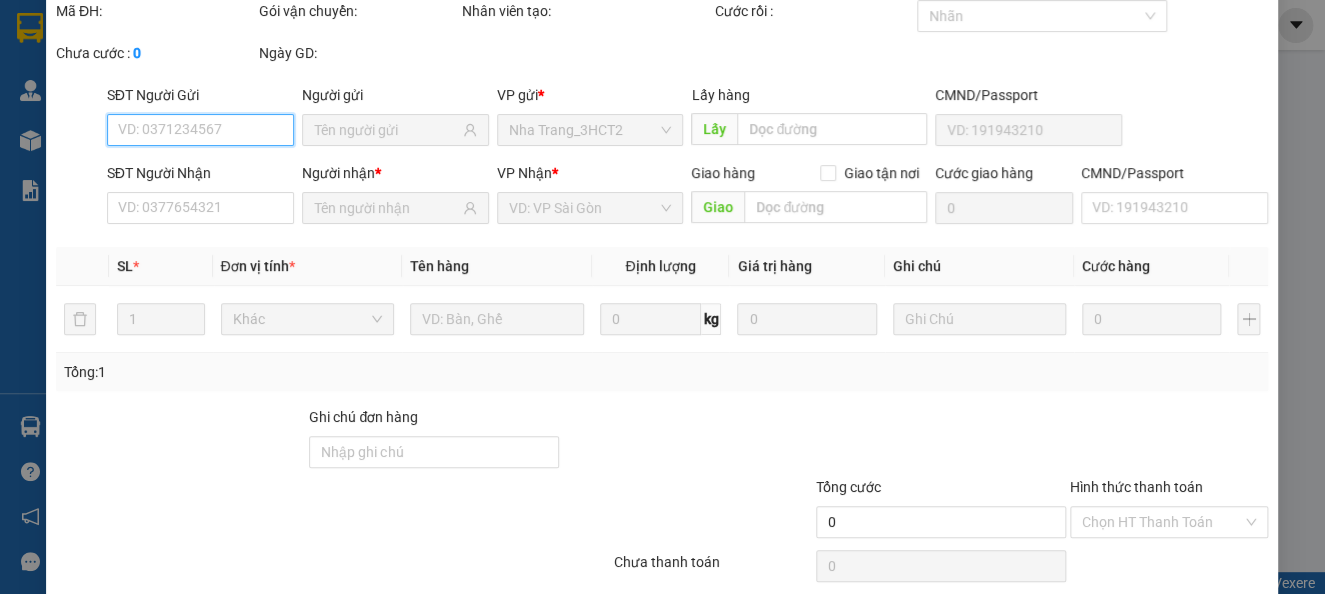 type on "0888791188" 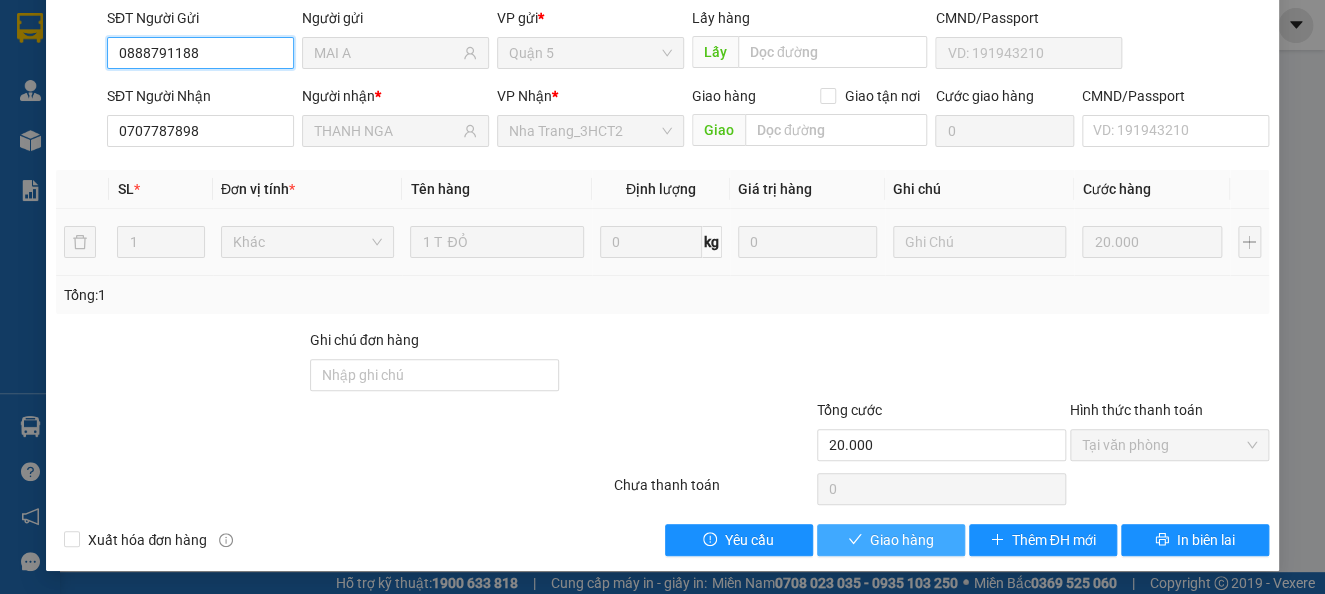 scroll, scrollTop: 171, scrollLeft: 0, axis: vertical 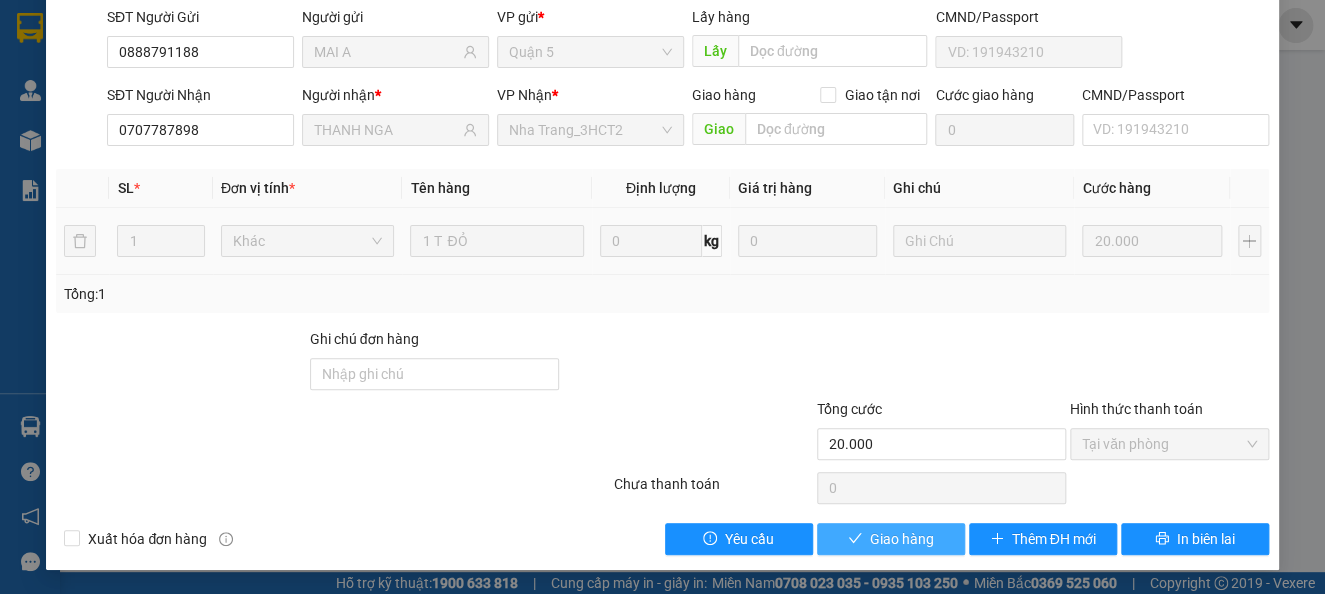 click on "SỬA ĐƠN HÀNG Lịch sử Ảnh kiện hàng Yêu cầu xuất hóa đơn điện tử Total Paid Fee [PRICE] Total UnPaid Fee 0 Cash Collection Total Fee Mã ĐH:  Q[DATE] Gói vận chuyển:   Tiêu chuẩn Nhân viên tạo:   giangnho.phuongnam Cước rồi :   [PRICE]   Nhãn Chưa cước :   0 Ngày GD:   [DATE] lúc [TIME] SĐT Người Gửi [PHONE] [PHONE] Người gửi MAI A VP gửi  *Quận 5 Lấy hàng Lấy CMND/Passport SĐT Người Nhận [PHONE] Người nhận  * THANH NGA VP Nhận  * Nha Trang_3HCT2 Giao hàng Giao tận nơi Giao Cước giao hàng 0 CMND/Passport VD: [NUMBER] SL  * Đơn vị tính  * Tên hàng  Định lượng Giá trị hàng Ghi chú Cước hàng                   1 Khác 1 T  ĐỎ 0 kg 0 [PRICE] Tổng:  1 Ghi chú đơn hàng Tổng cước [PRICE] Hình thức thanh toán Tại văn phòng Số tiền thu trước [PRICE] Chọn HT Thanh Toán Chưa thanh toán 0 Chọn HT Thanh Toán Xuất hóa đơn hàng Yêu cầu" at bounding box center (662, 215) 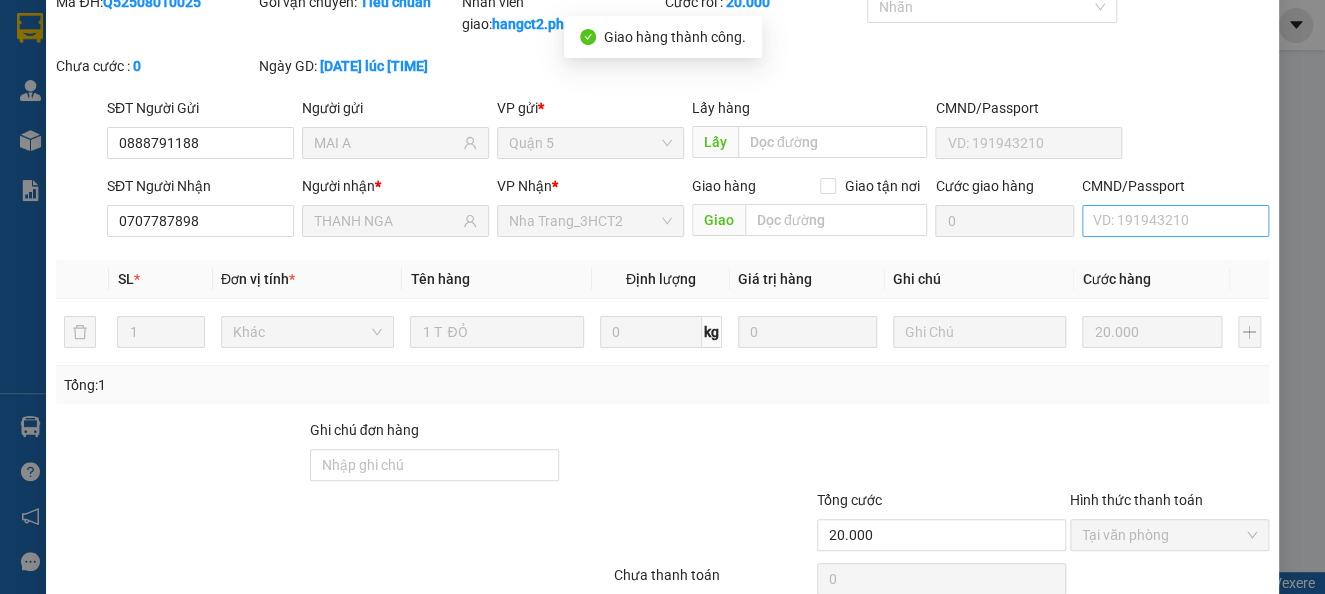 scroll, scrollTop: 0, scrollLeft: 0, axis: both 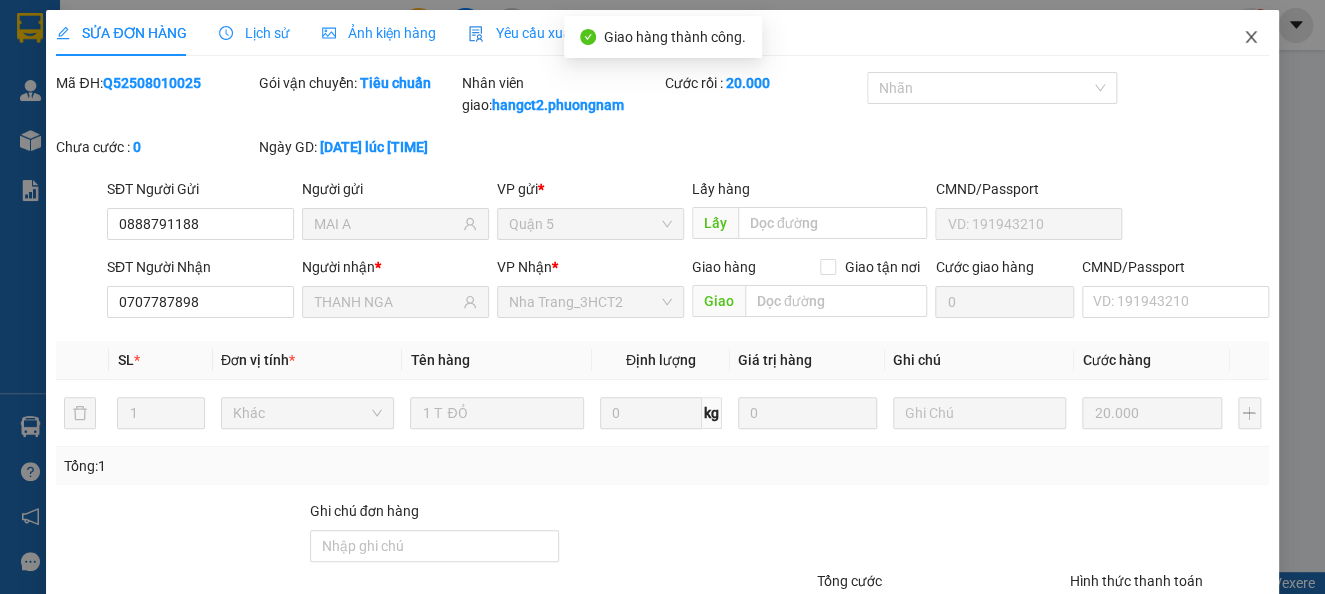click 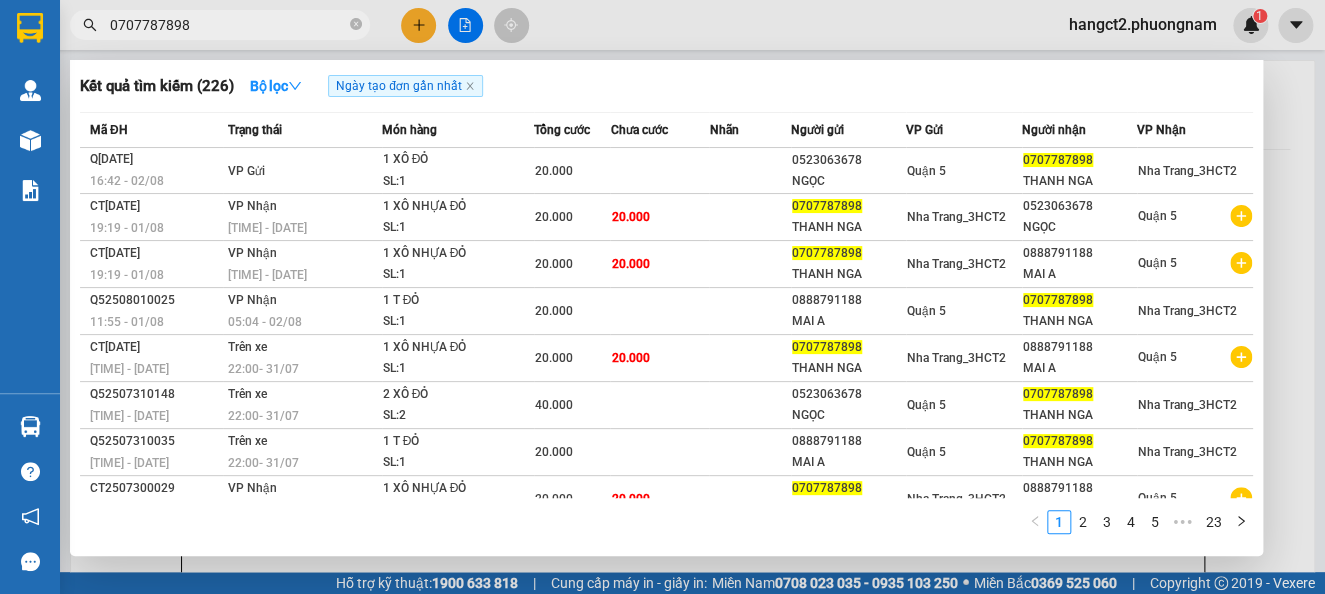 click on "0707787898" at bounding box center [228, 25] 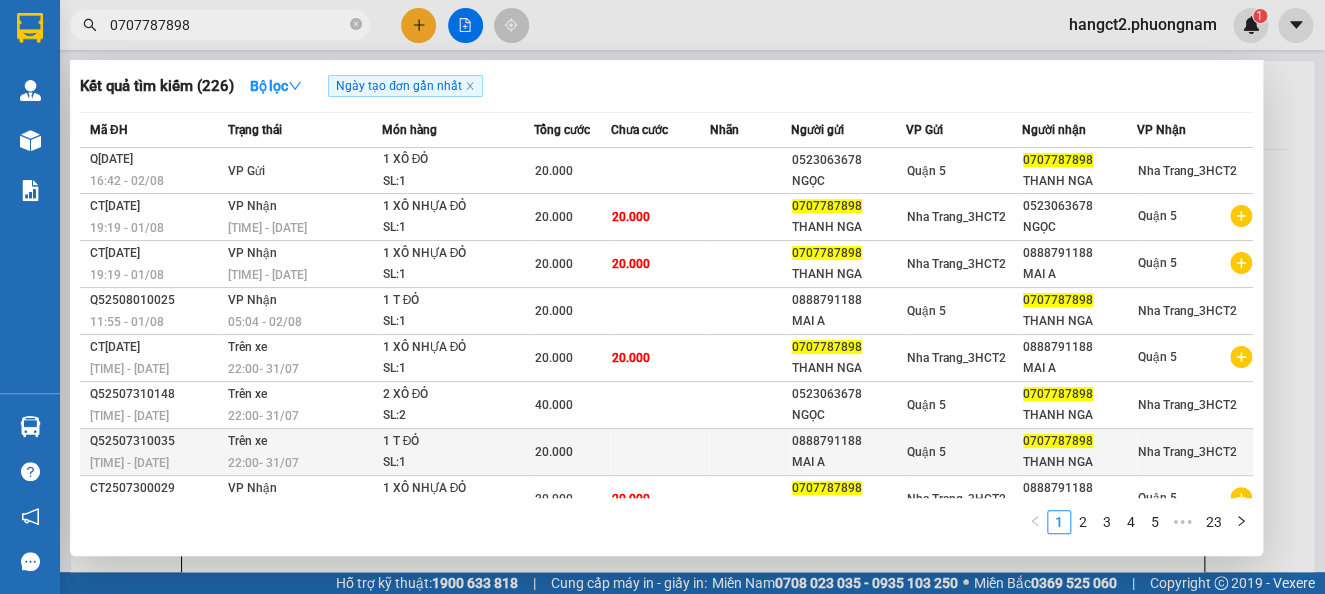 click on "[TIME]  -   [DATE]" at bounding box center [304, 463] 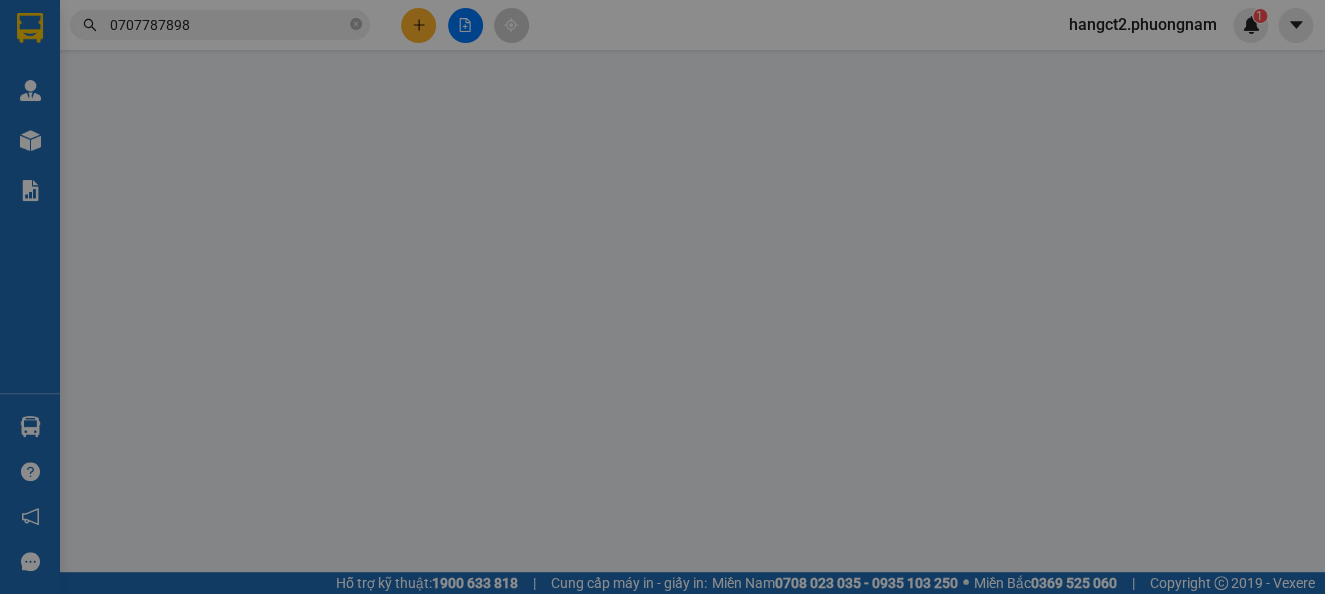 type on "0888791188" 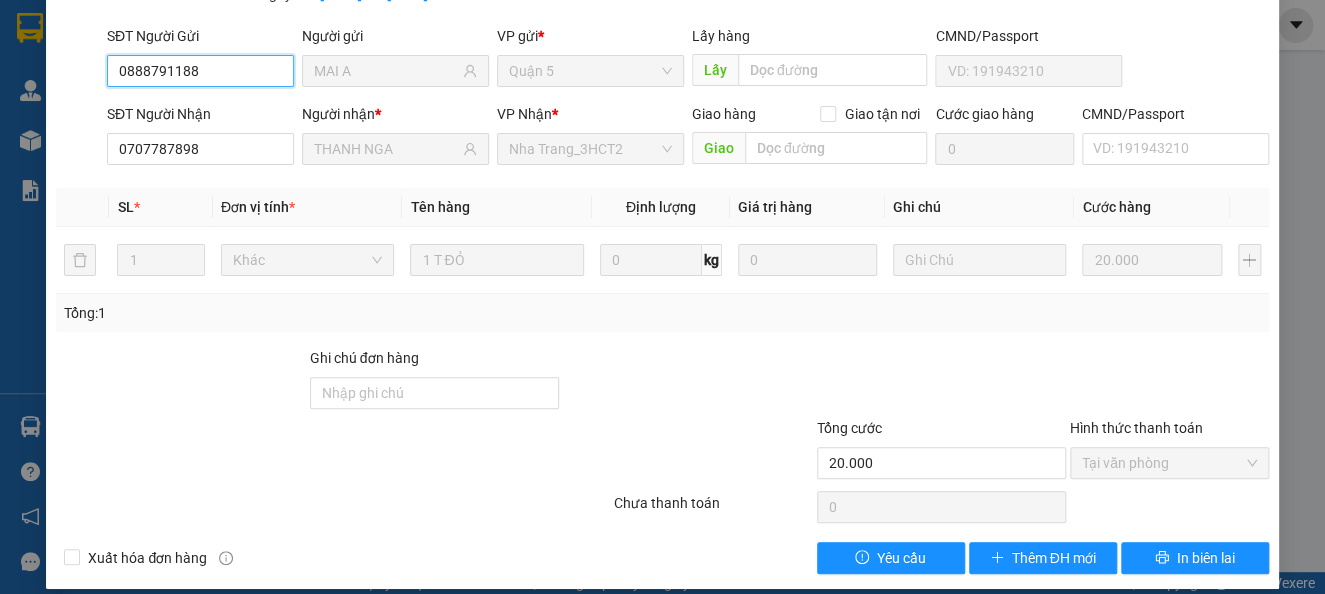 scroll, scrollTop: 0, scrollLeft: 0, axis: both 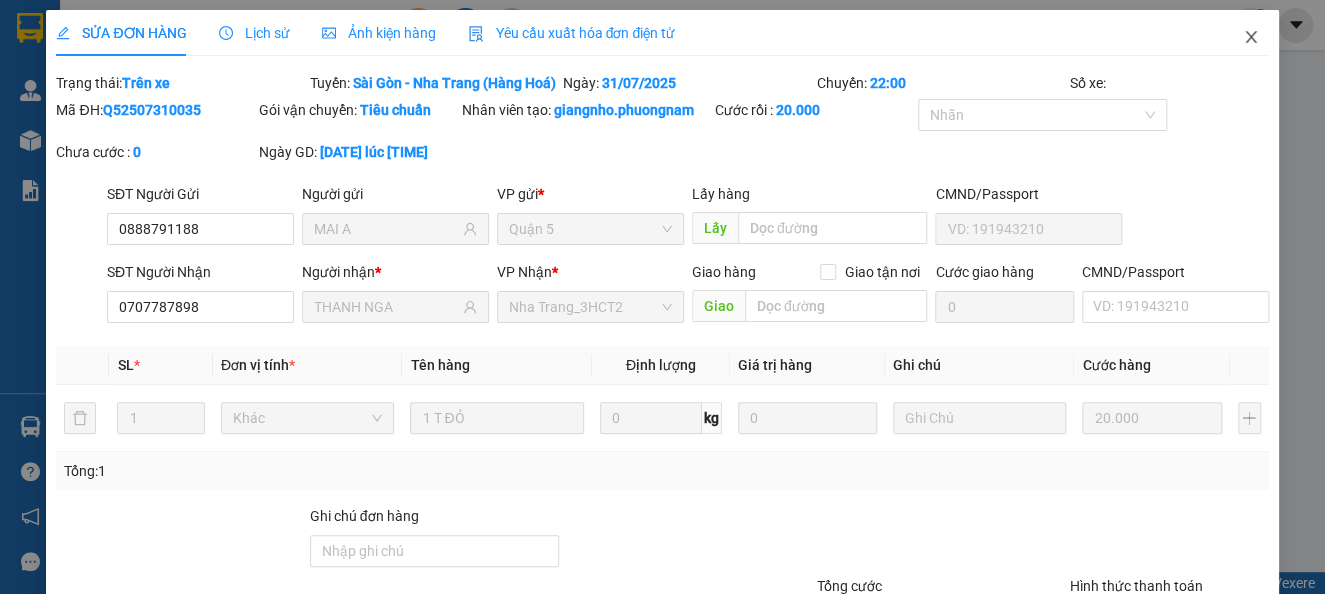 click 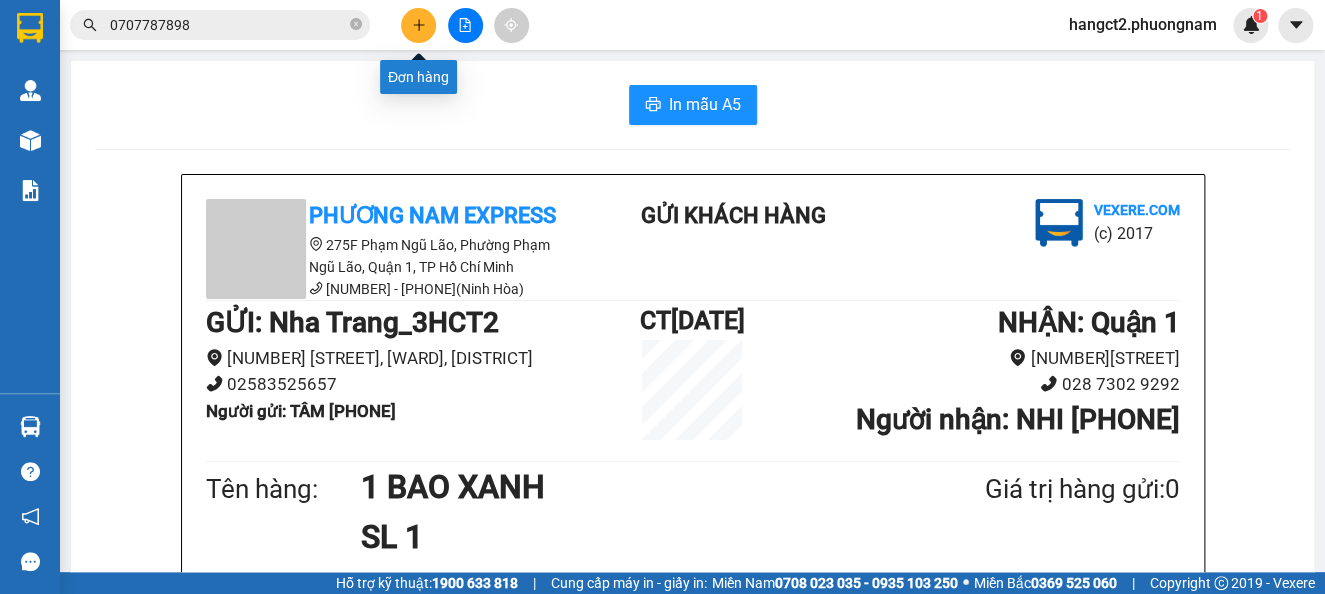 click at bounding box center [418, 25] 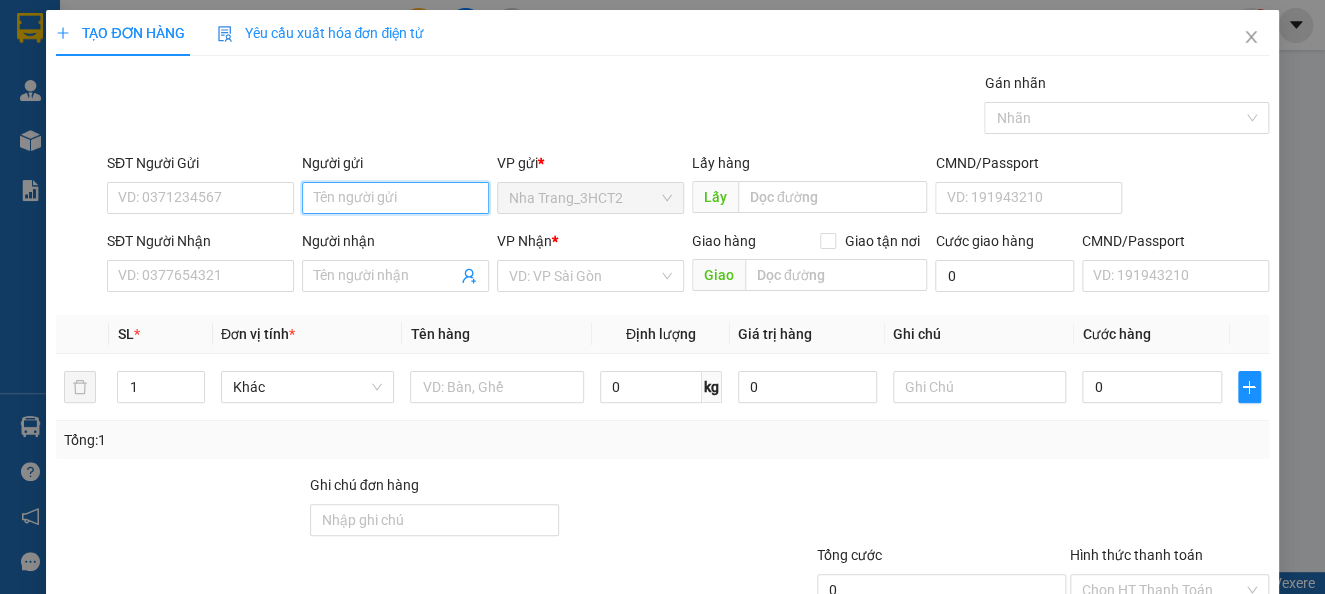 click on "Người gửi" at bounding box center (395, 198) 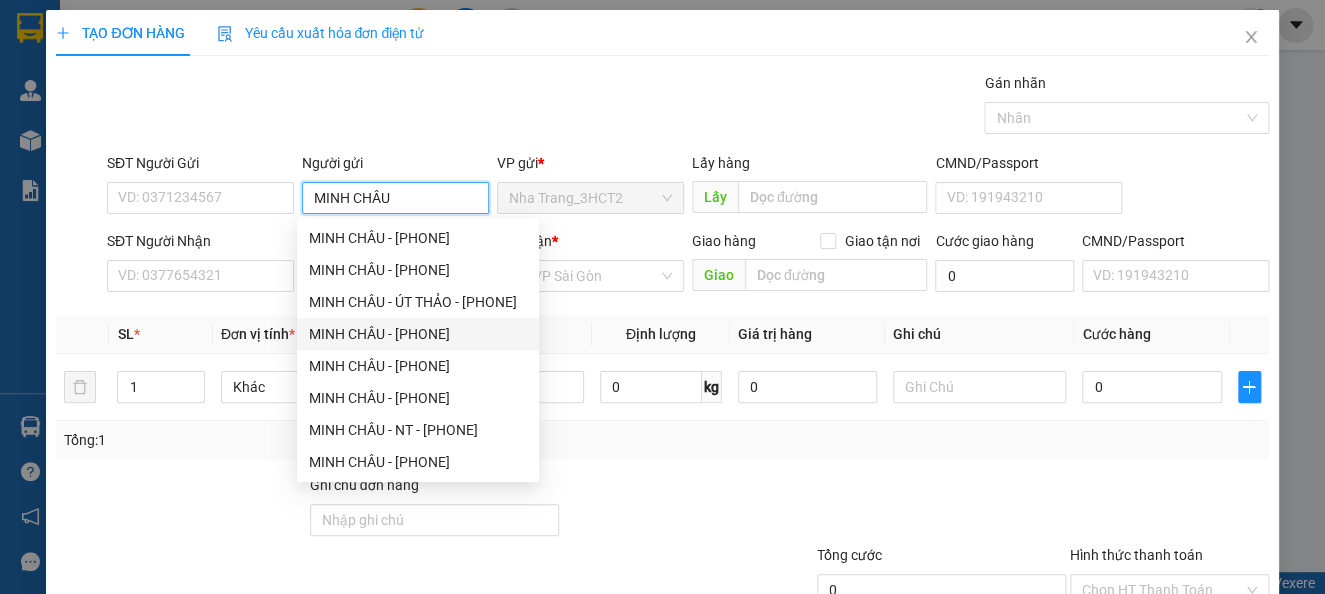 type on "MINH CHÂU" 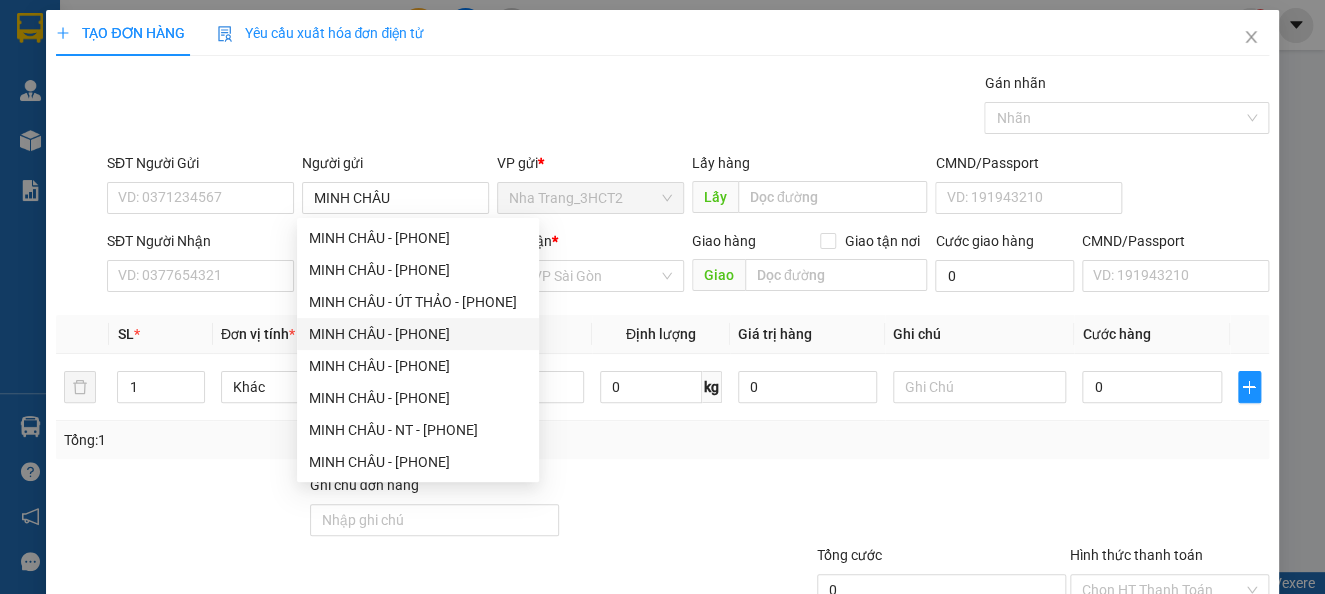 click on "Tổng:  1" at bounding box center (662, 440) 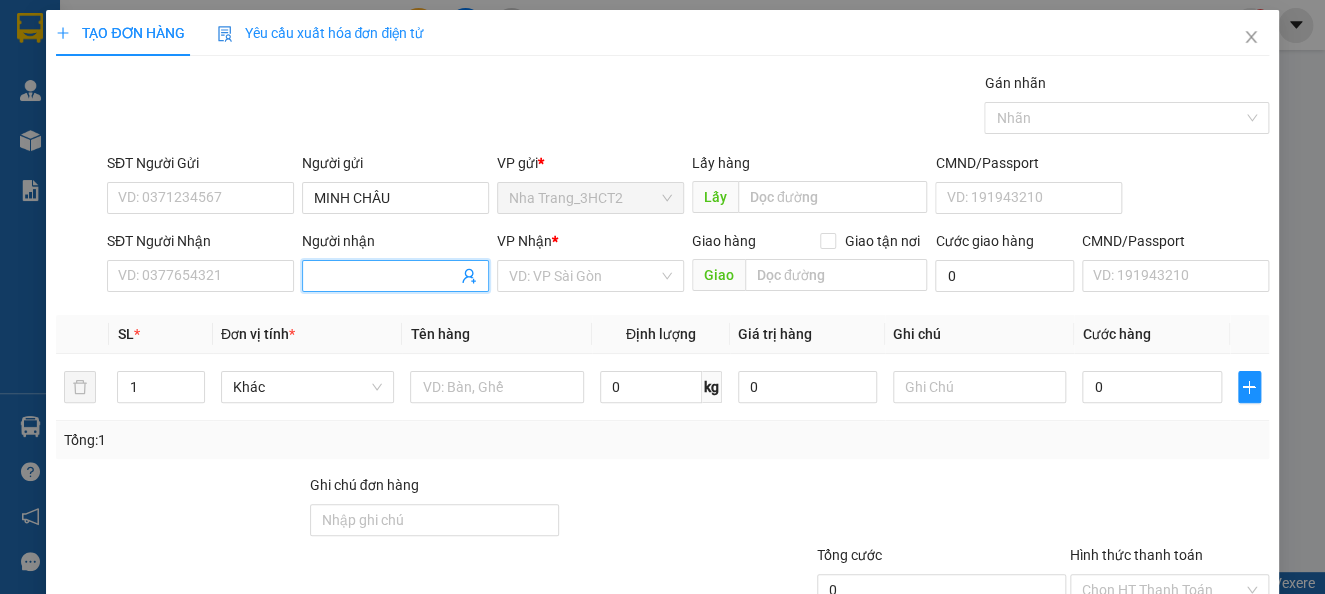 click on "Người nhận" at bounding box center (385, 276) 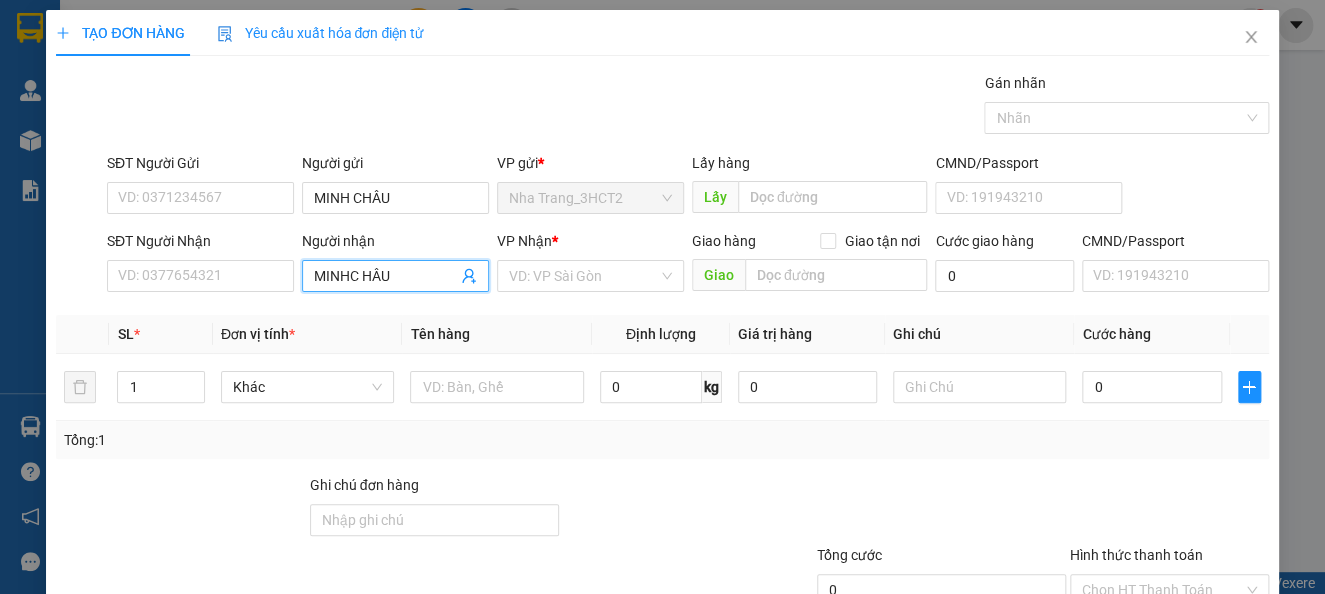 click on "MINHC HÂU" at bounding box center [385, 276] 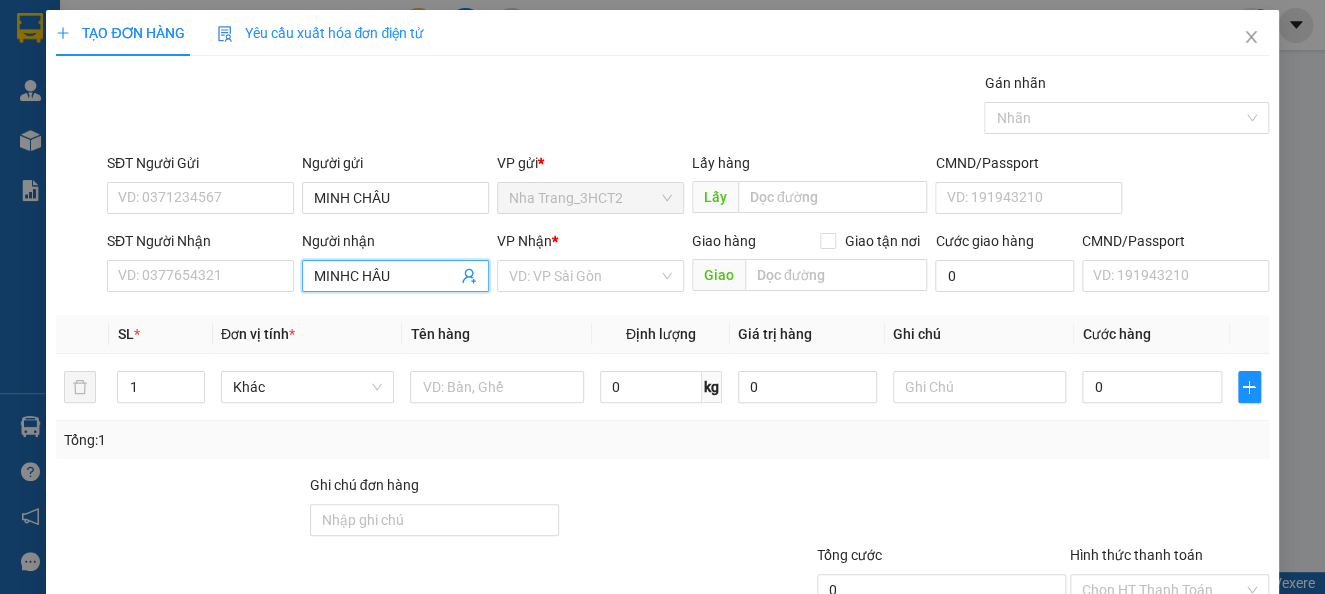 click on "MINHC HÂU" at bounding box center [385, 276] 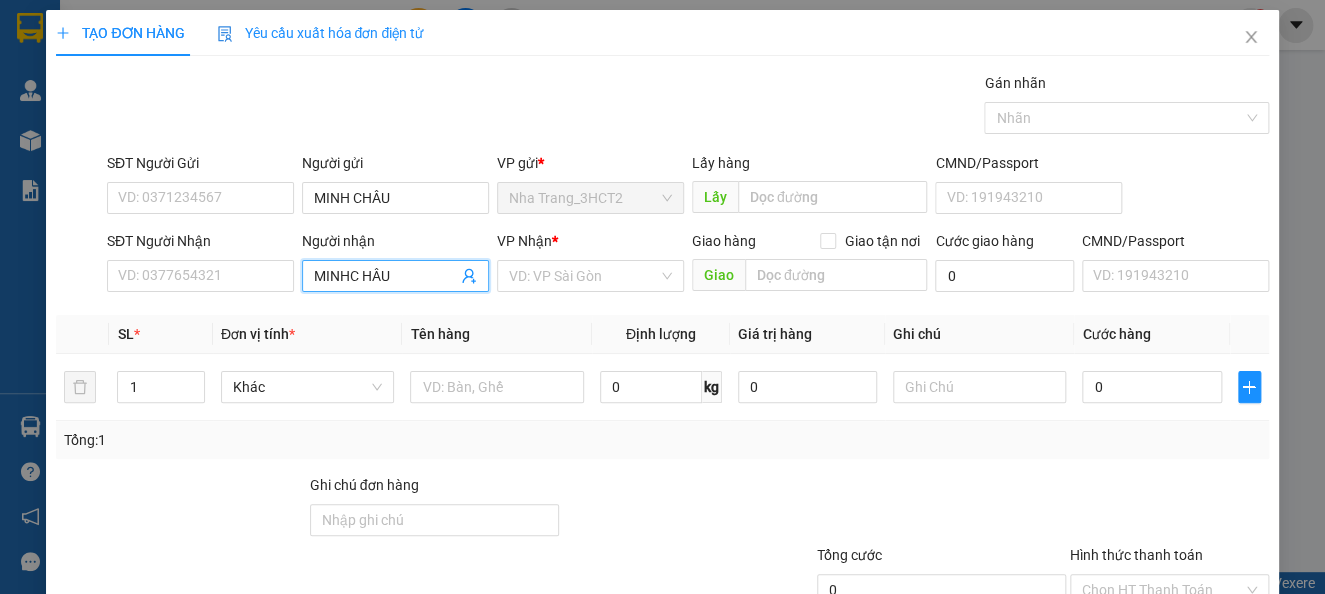 click on "MINHC HÂU" at bounding box center (385, 276) 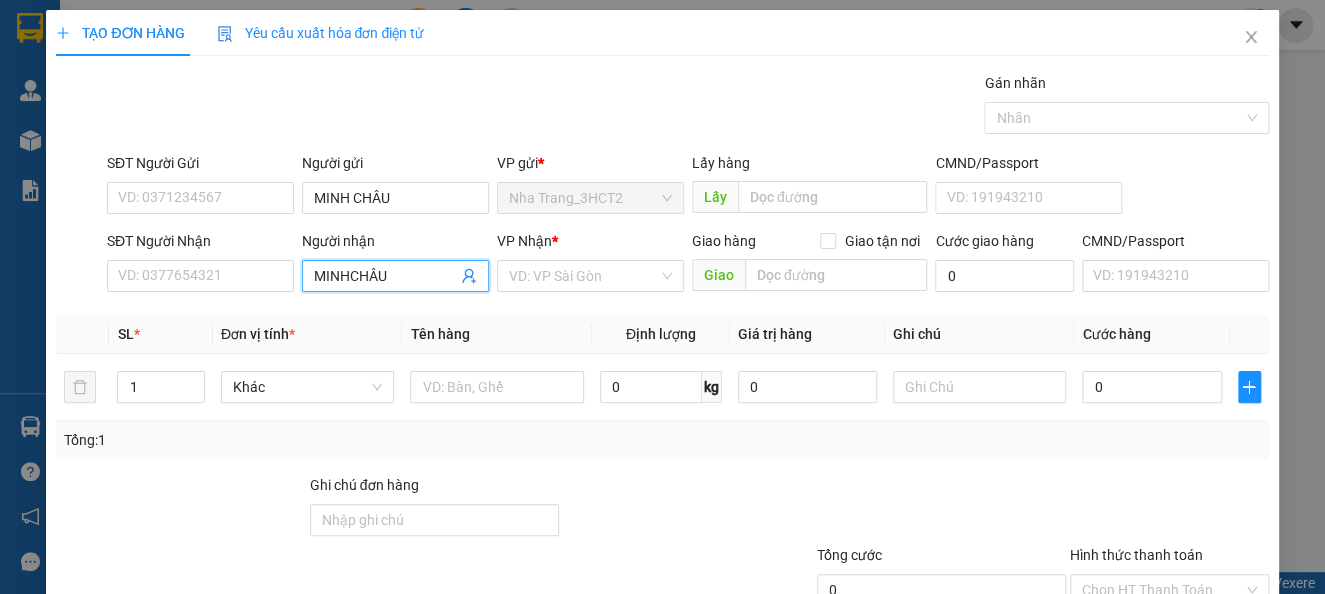 click on "MINHCHÂU" at bounding box center (385, 276) 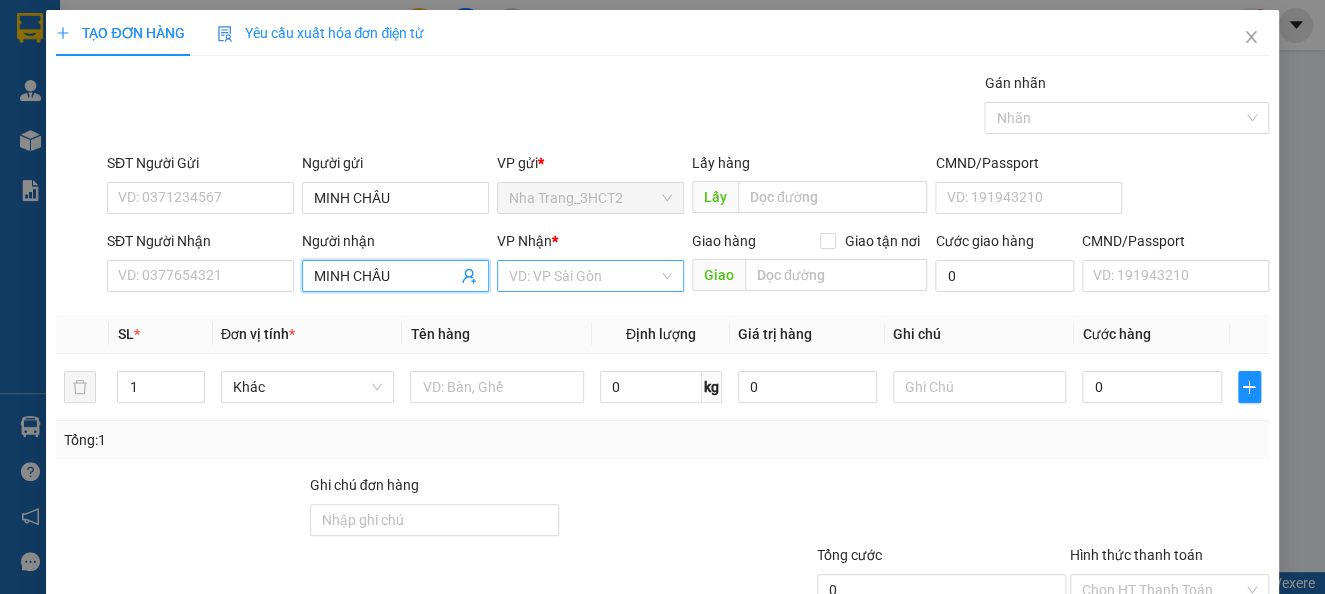 type on "MINH CHÂU" 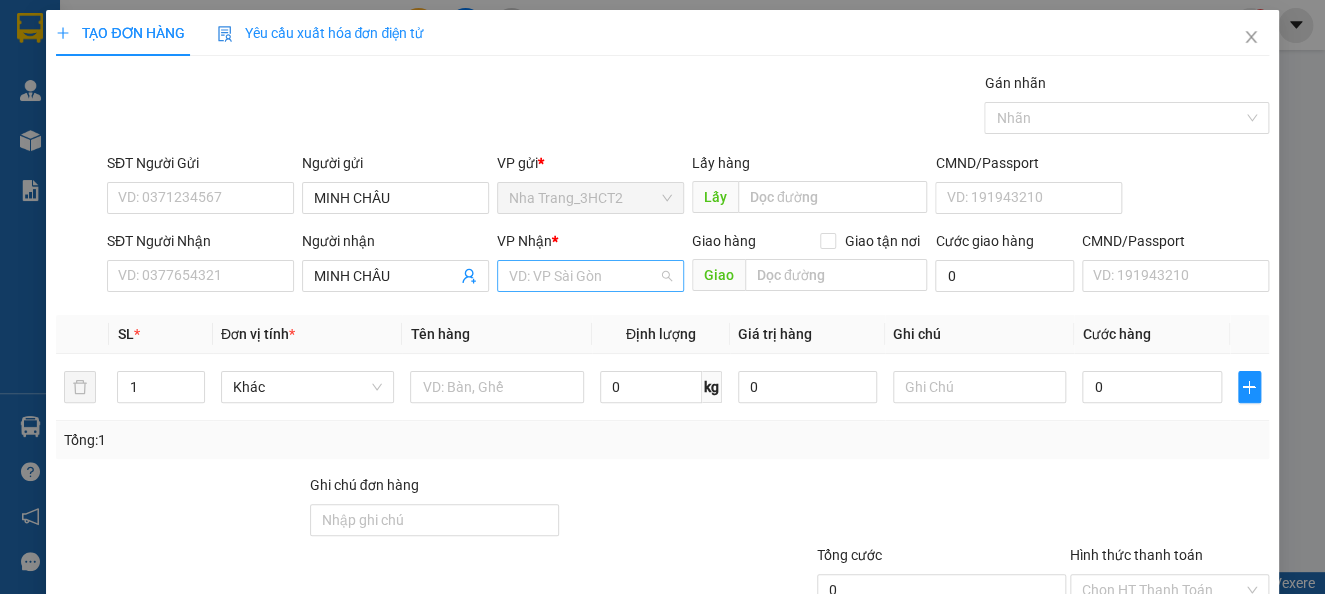 click at bounding box center (583, 276) 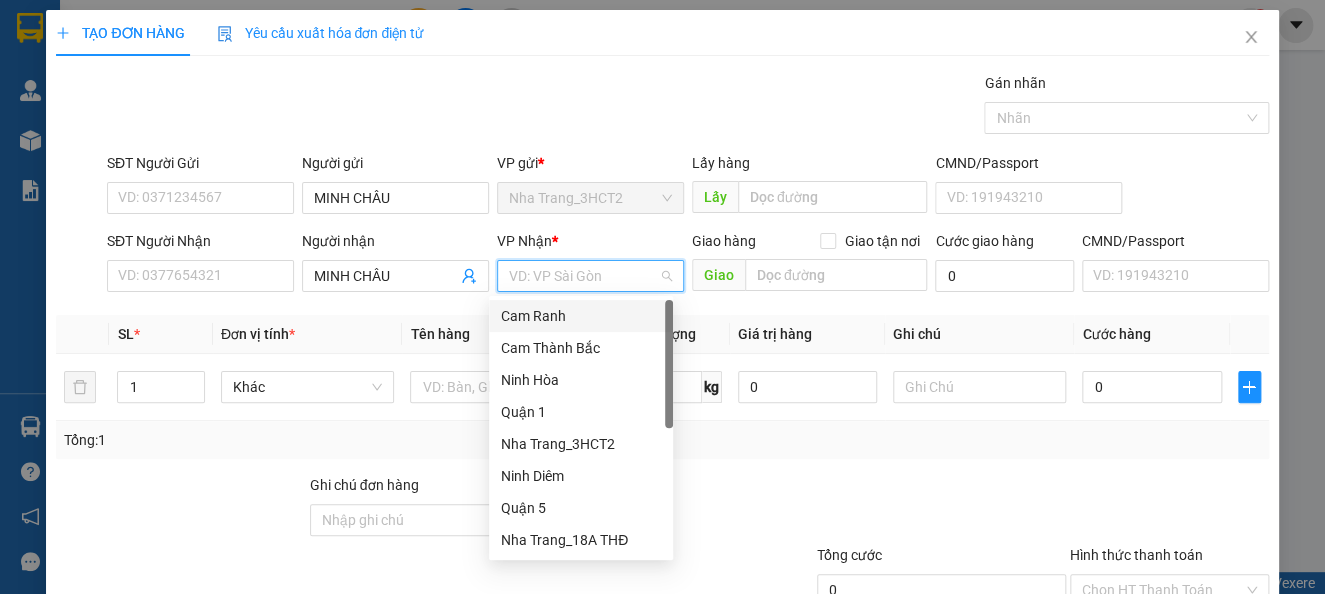 type on "5" 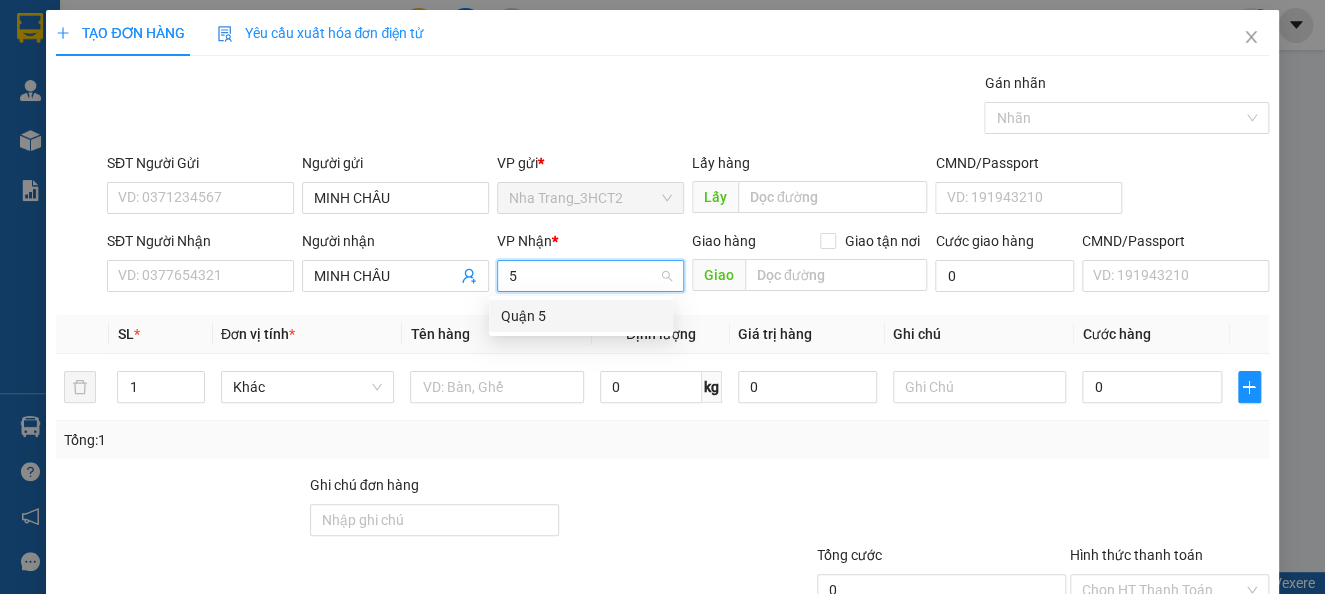 drag, startPoint x: 530, startPoint y: 315, endPoint x: 522, endPoint y: 336, distance: 22.472204 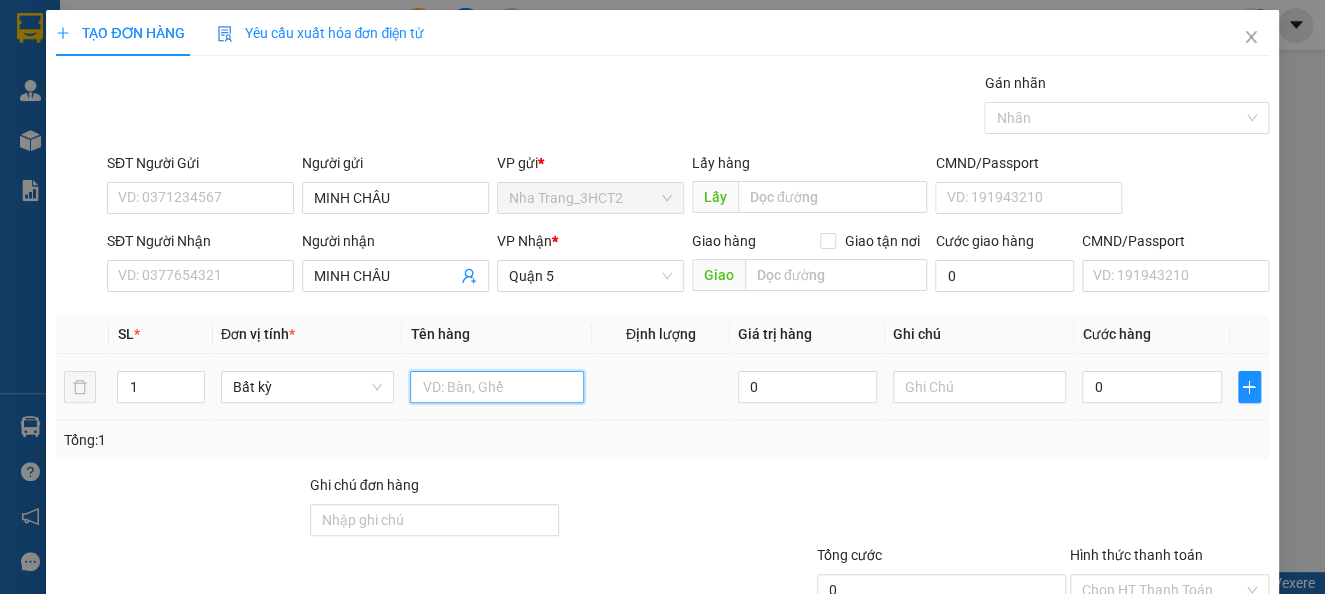 click at bounding box center [497, 387] 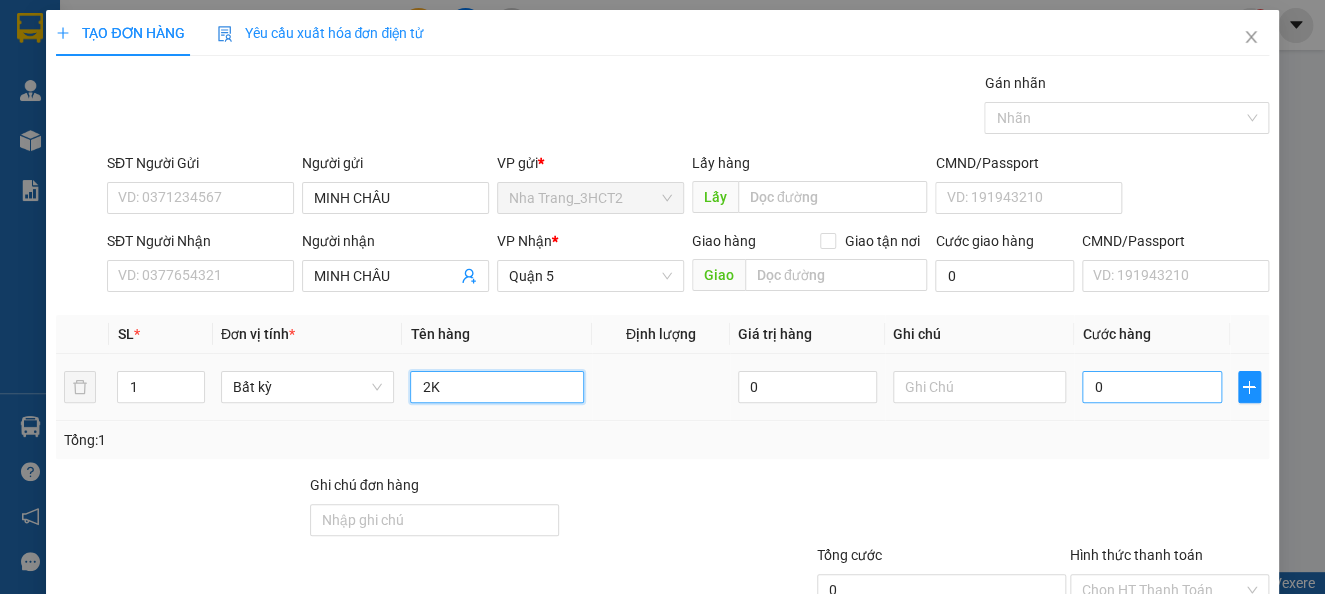 type on "2K" 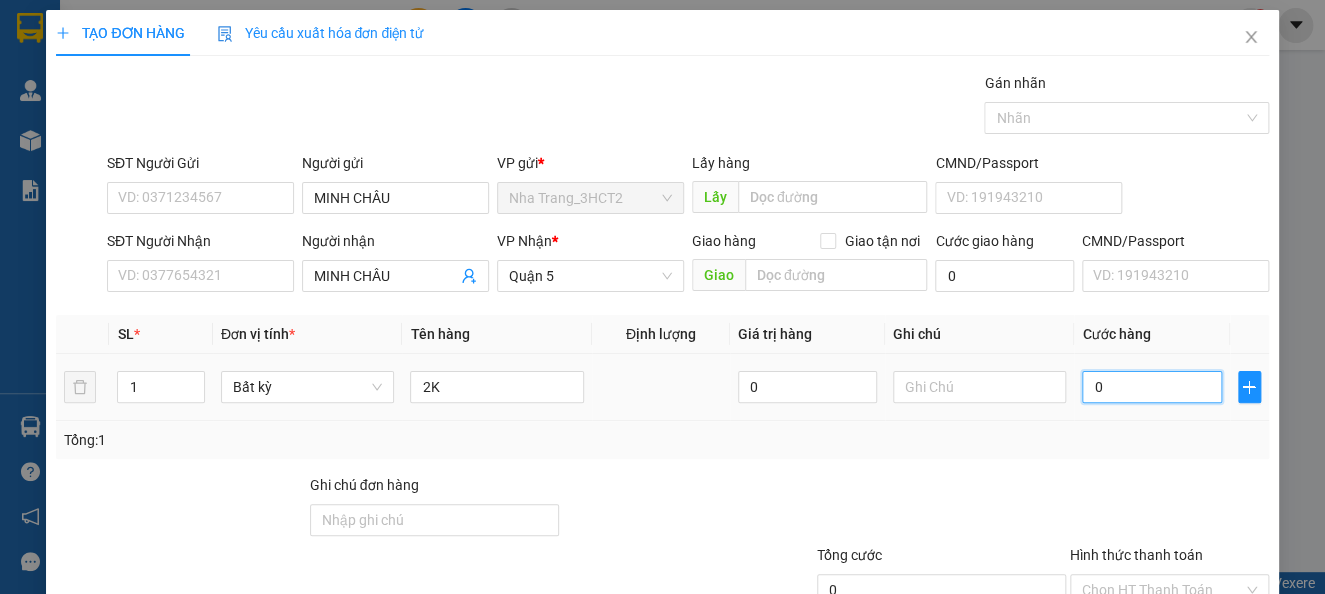 click on "0" at bounding box center [1151, 387] 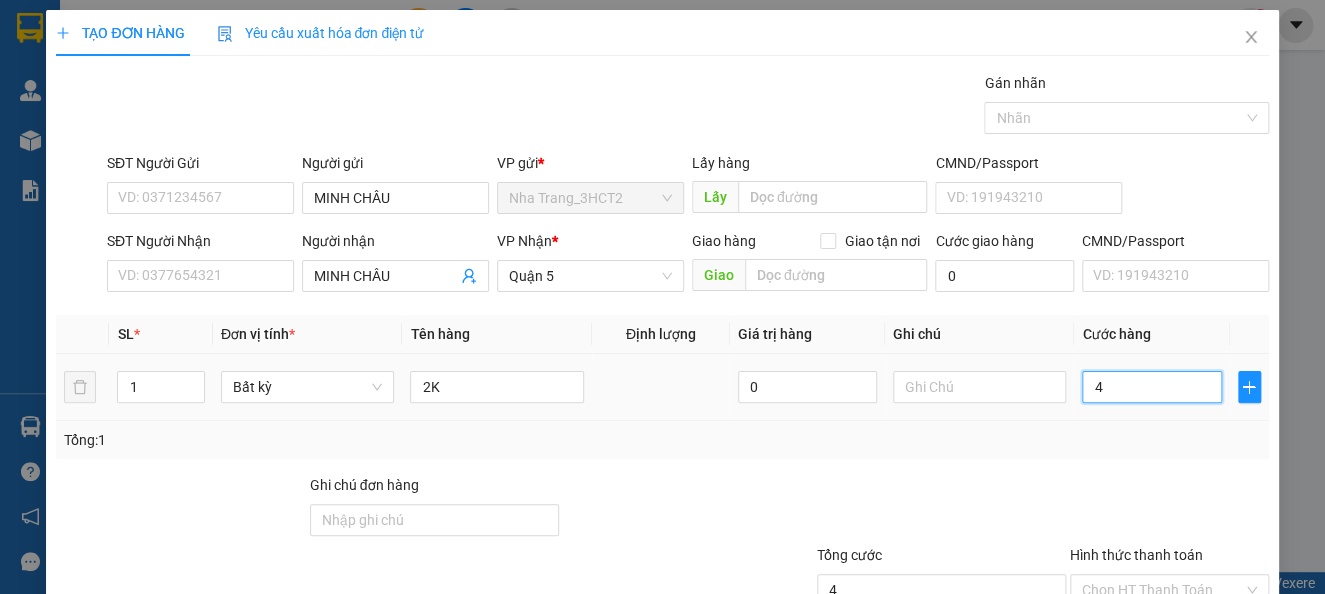 type on "40" 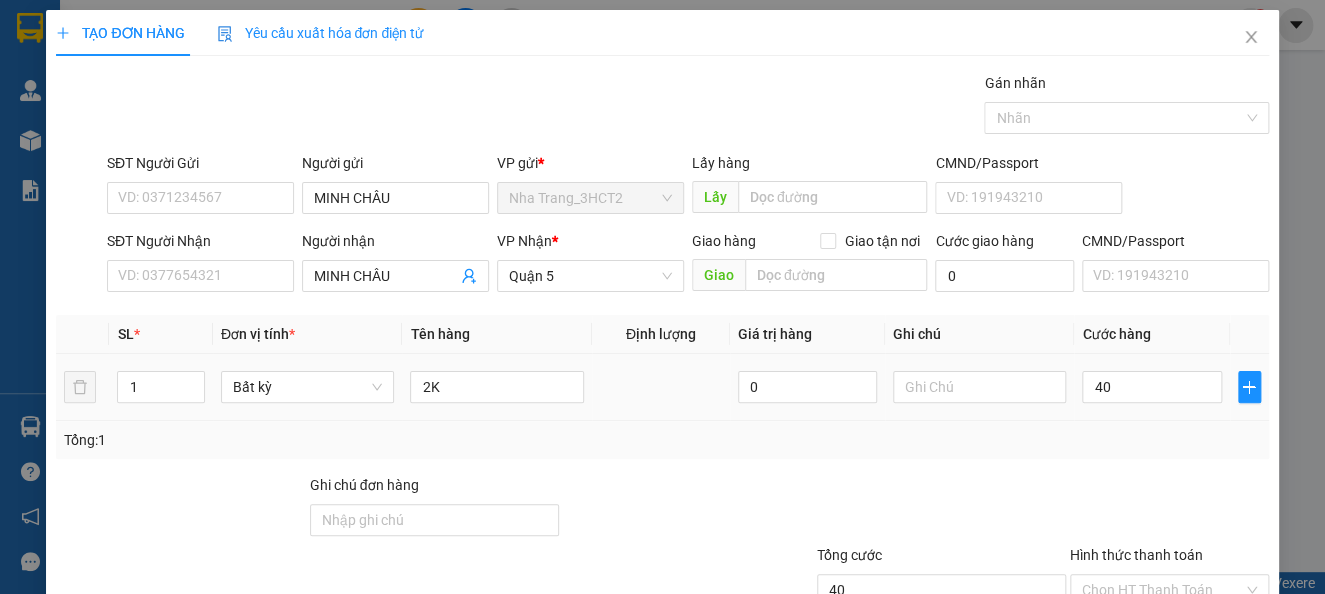 type on "40.000" 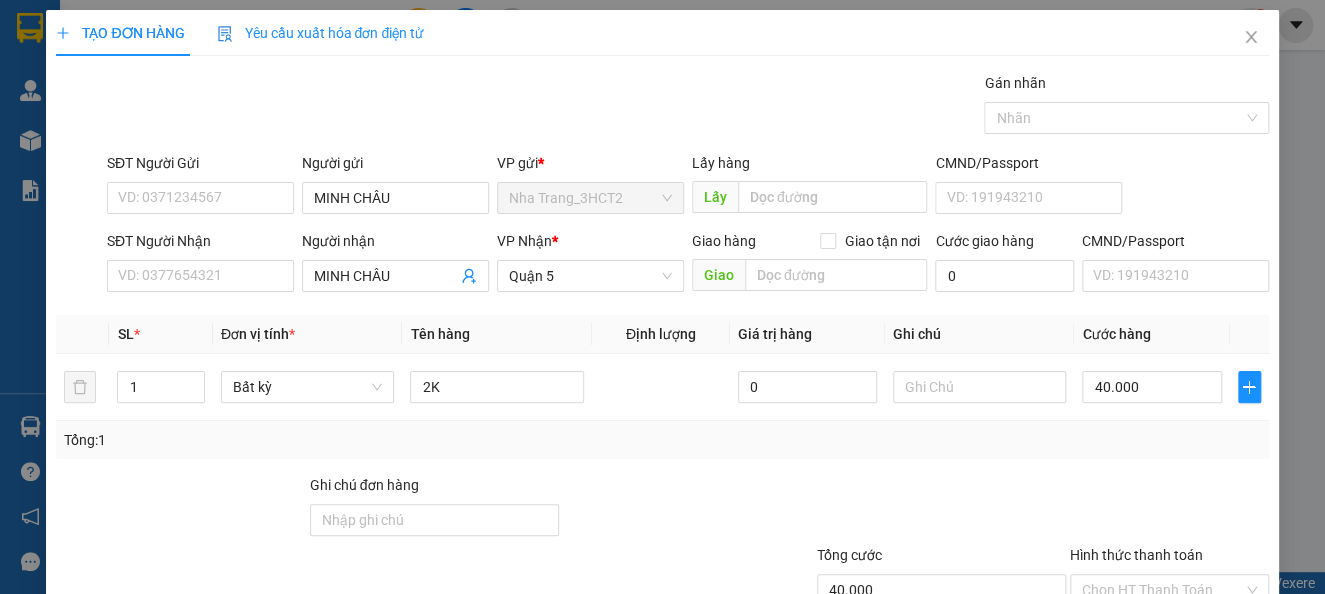 click on "Tổng:  1" at bounding box center [662, 440] 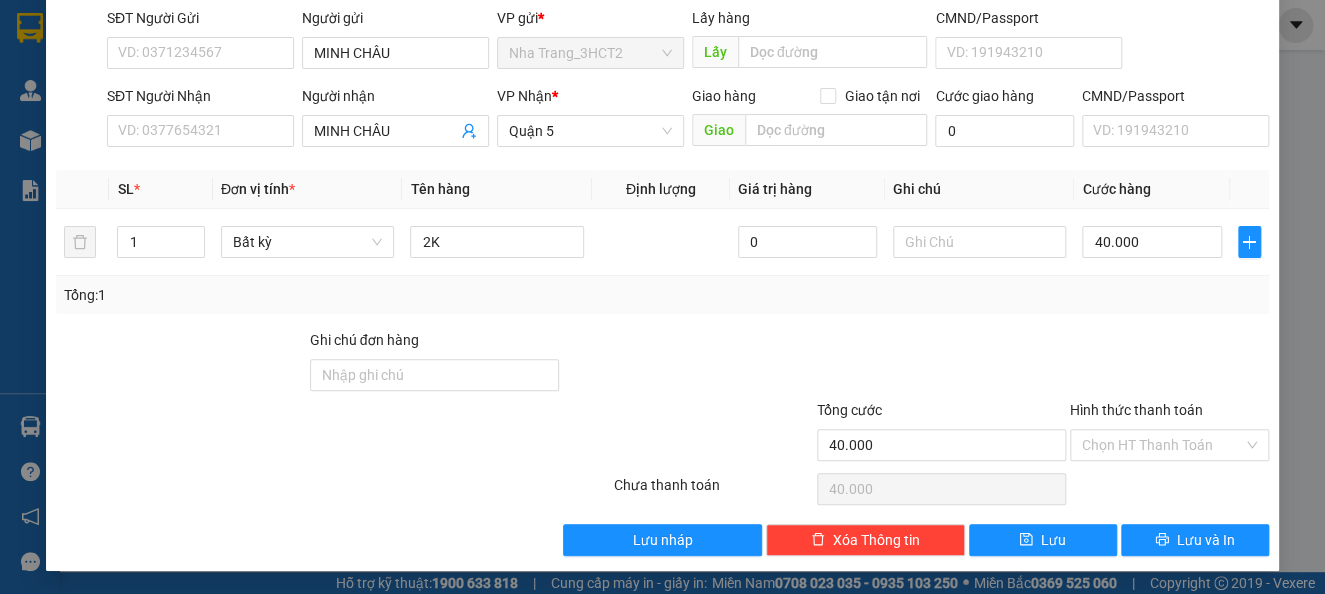 scroll, scrollTop: 145, scrollLeft: 0, axis: vertical 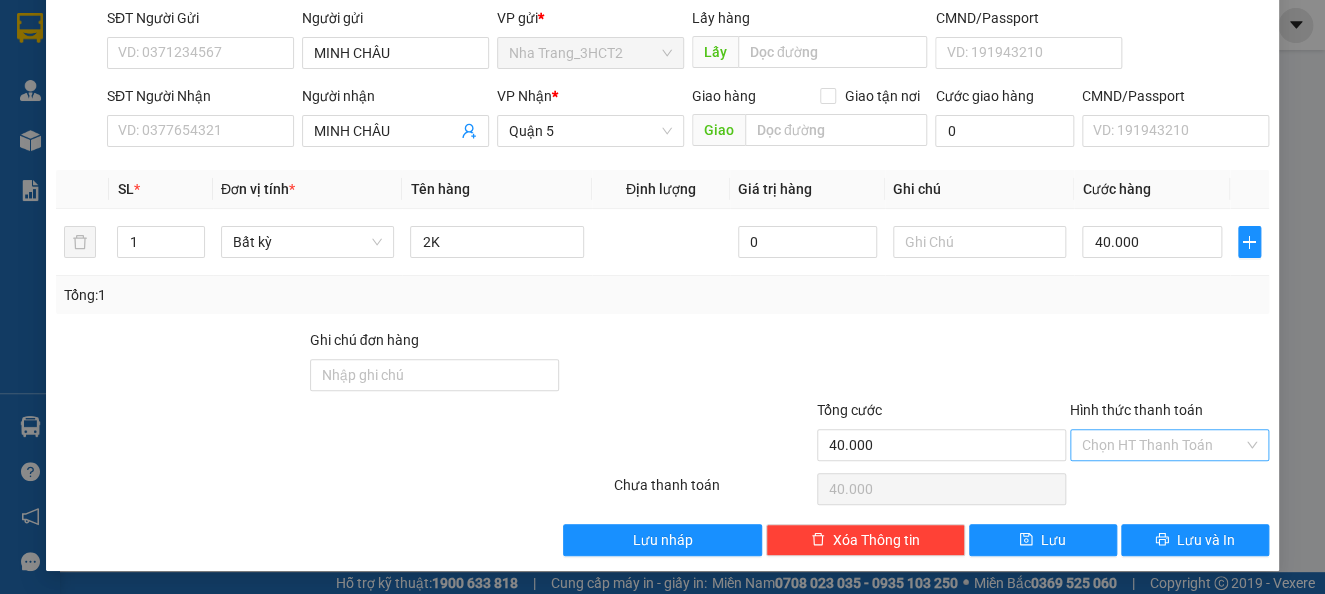 click on "Hình thức thanh toán" at bounding box center [1162, 445] 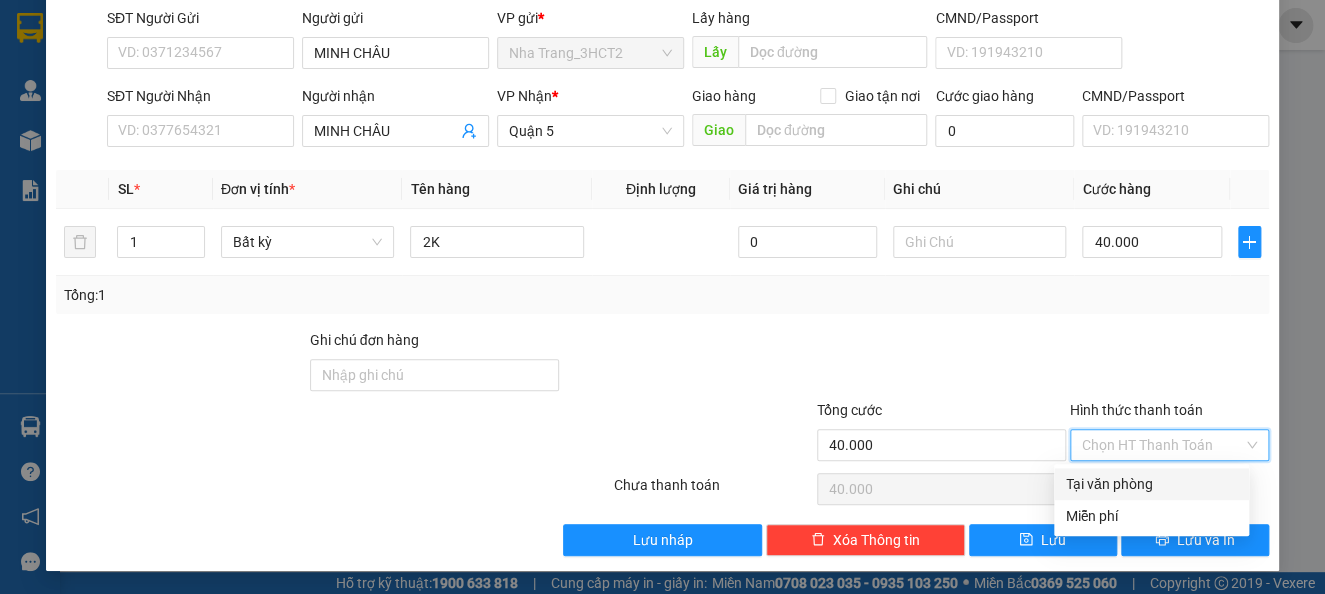click on "Tại văn phòng" at bounding box center (1151, 484) 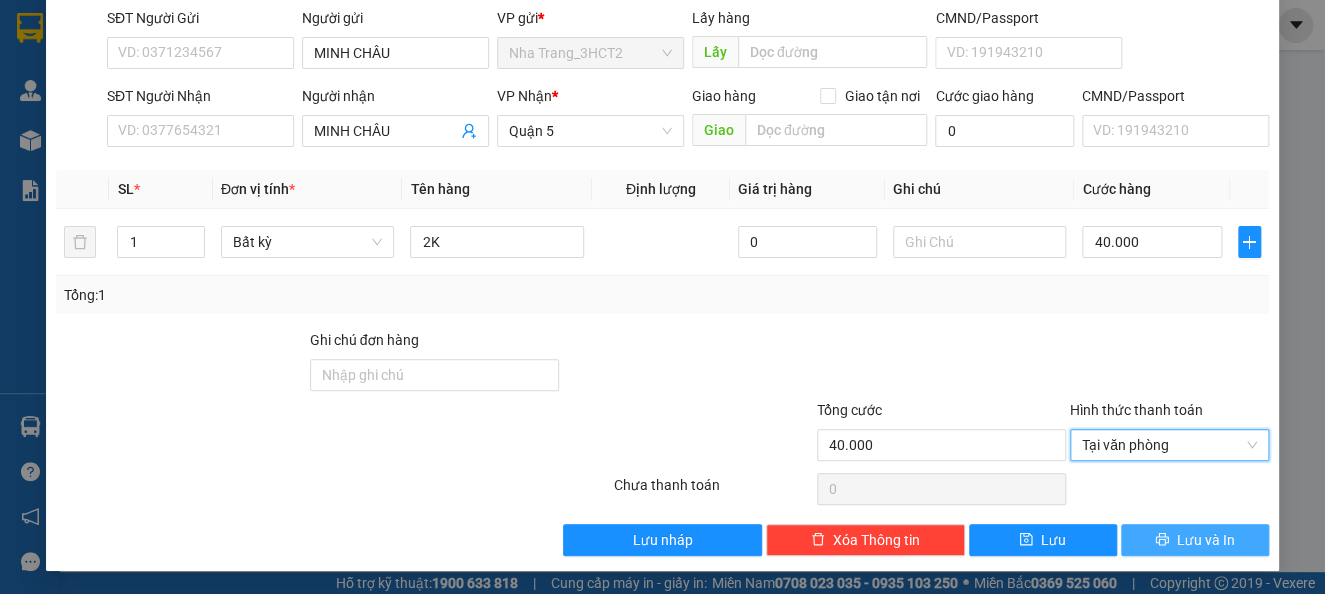 click on "Lưu và In" at bounding box center (1206, 540) 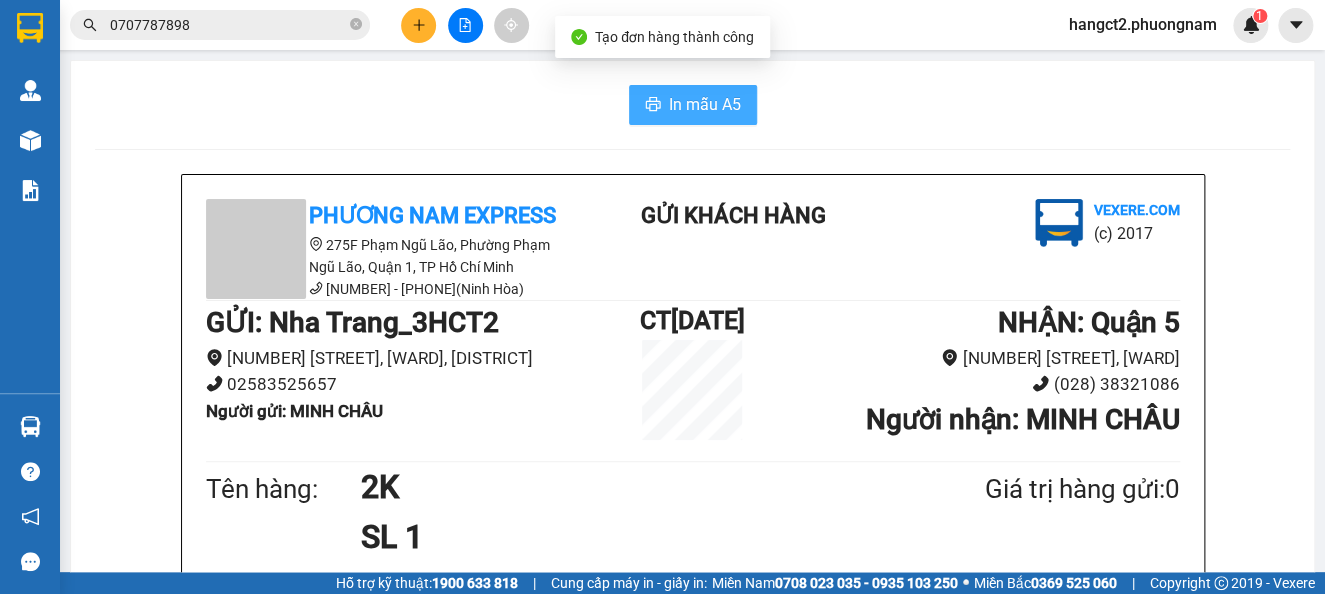 click on "In mẫu A5" at bounding box center (705, 104) 